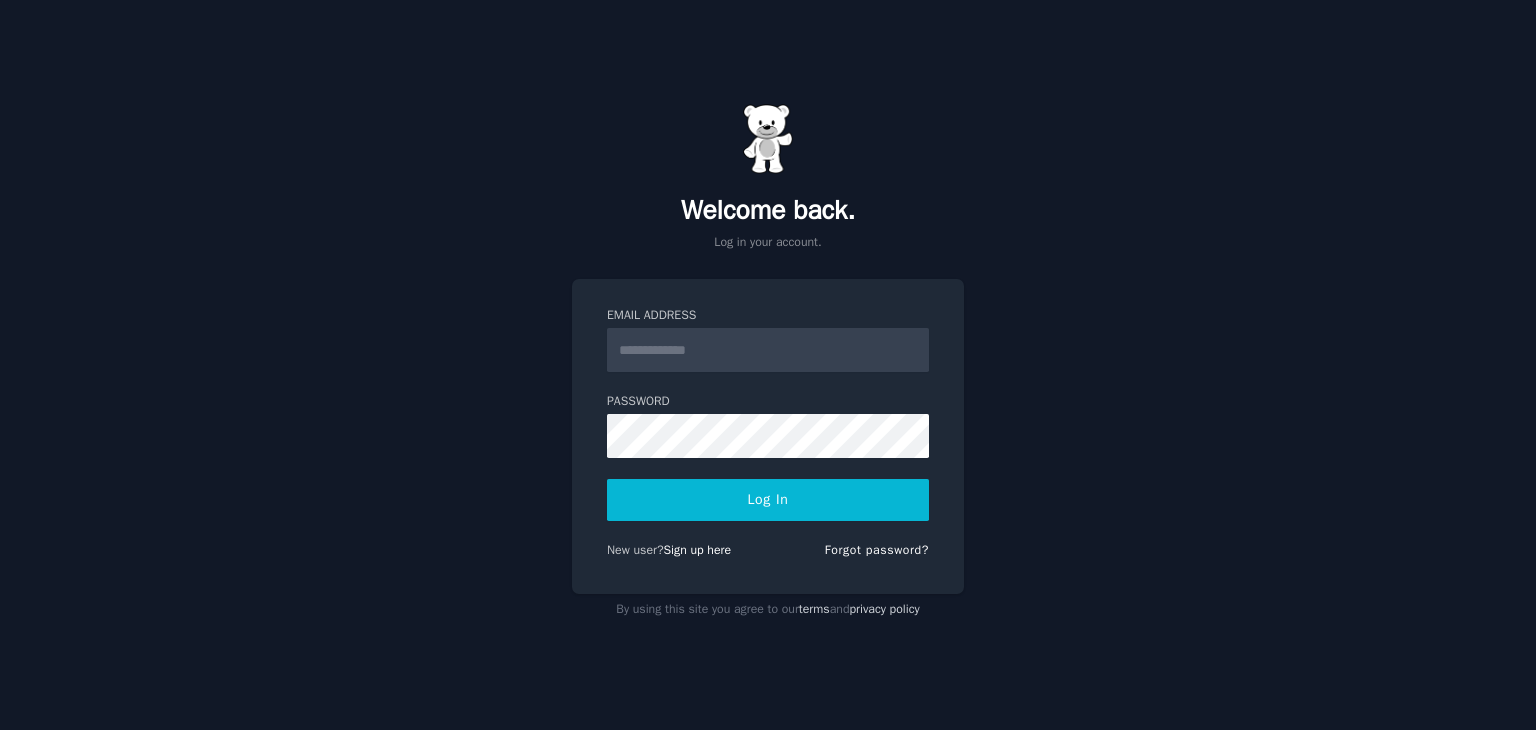 scroll, scrollTop: 0, scrollLeft: 0, axis: both 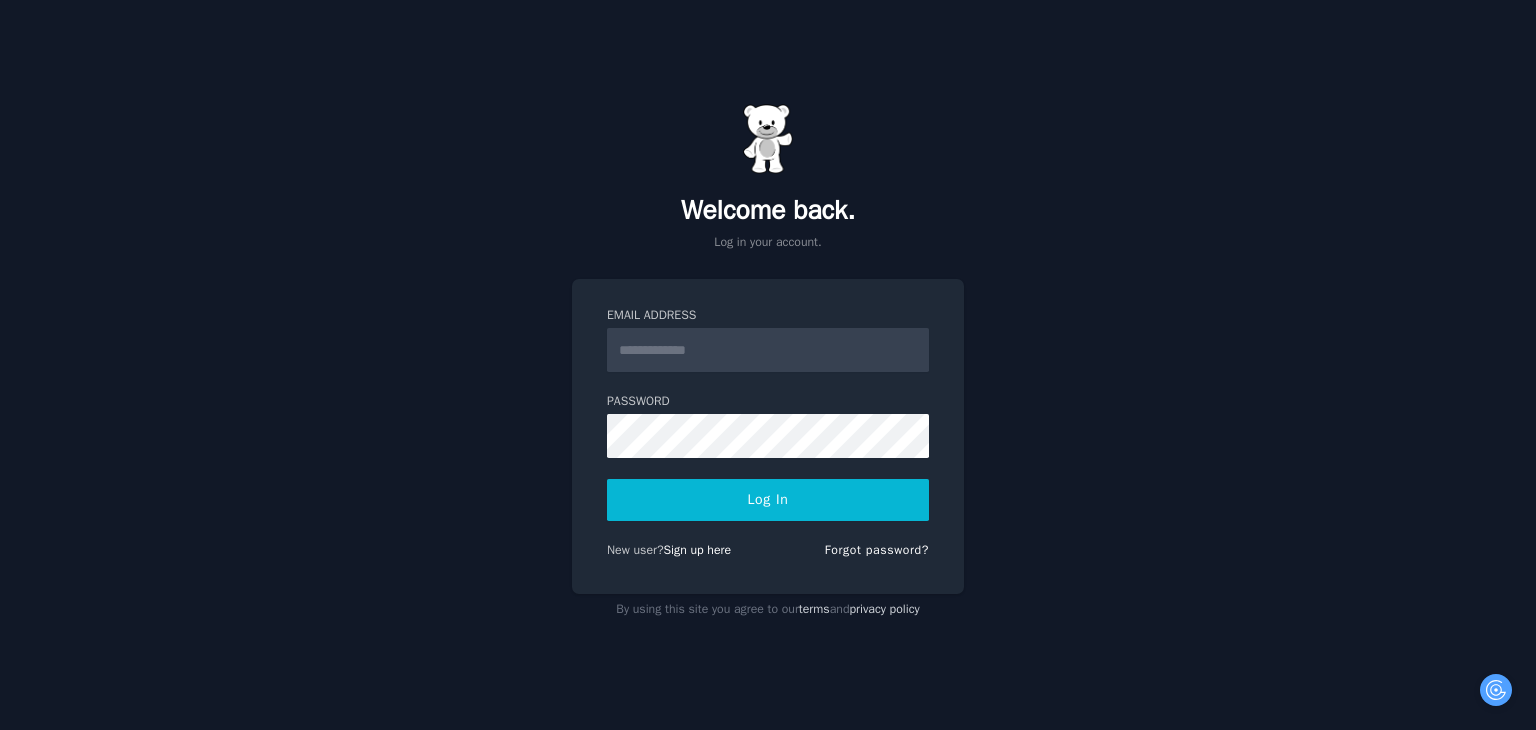 type on "**********" 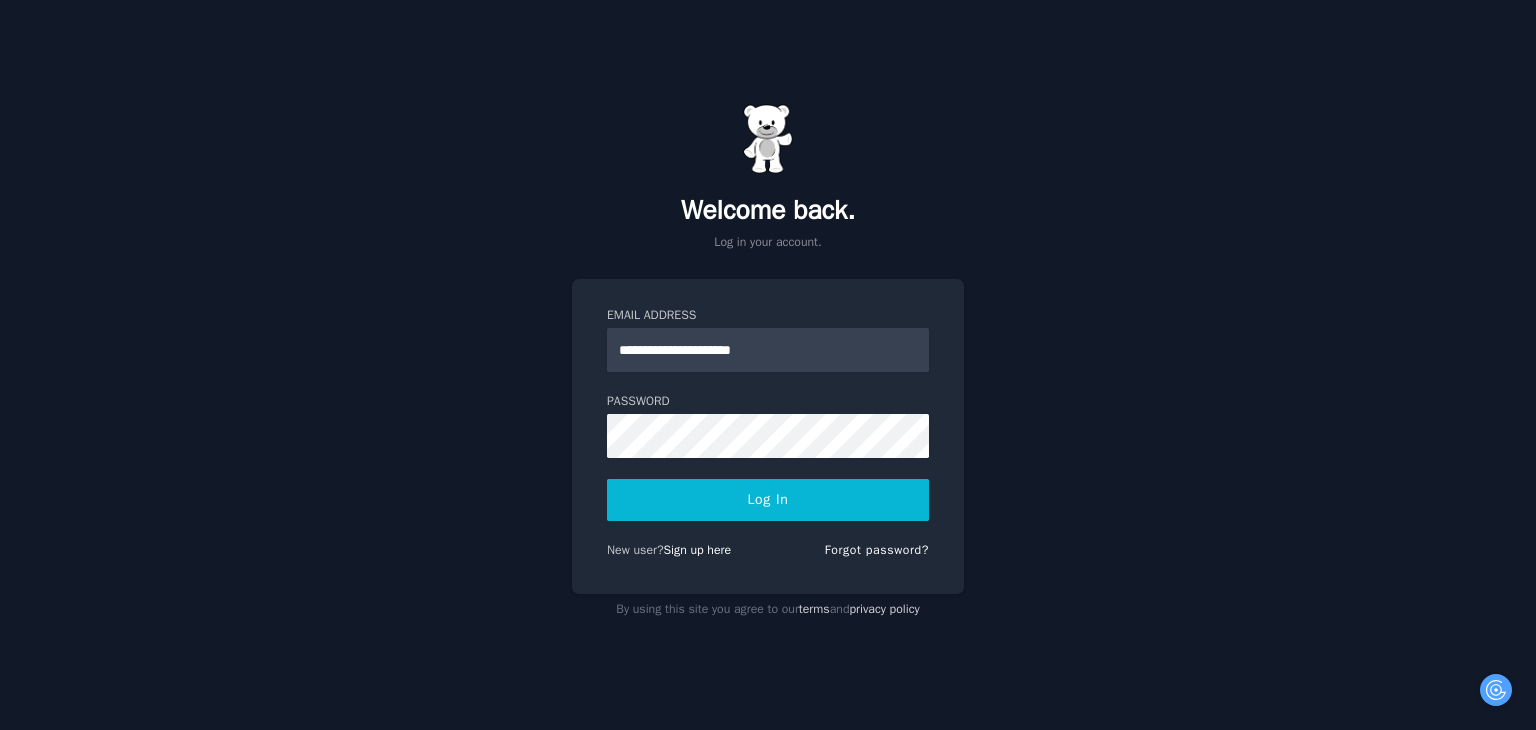 click on "Log In" at bounding box center [768, 500] 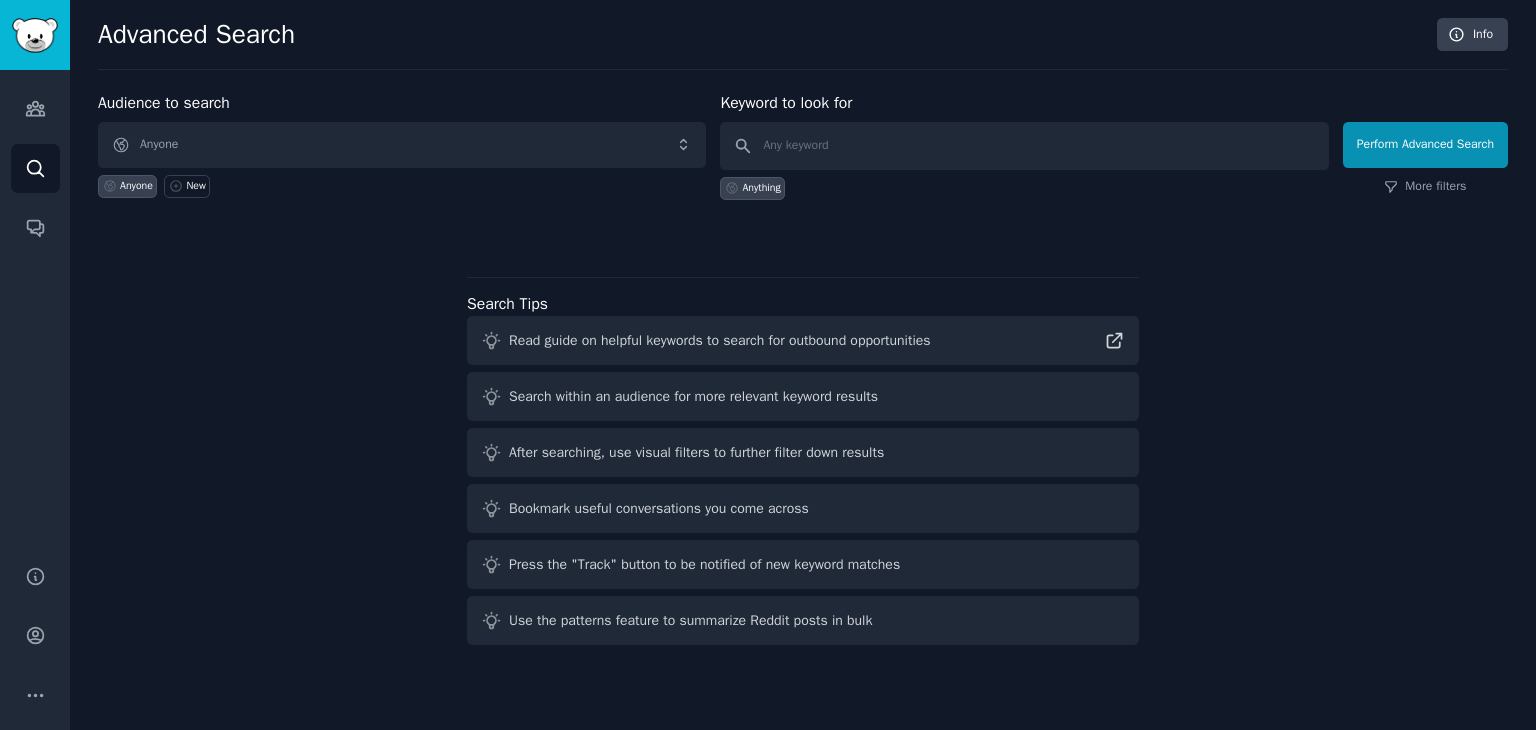 scroll, scrollTop: 0, scrollLeft: 0, axis: both 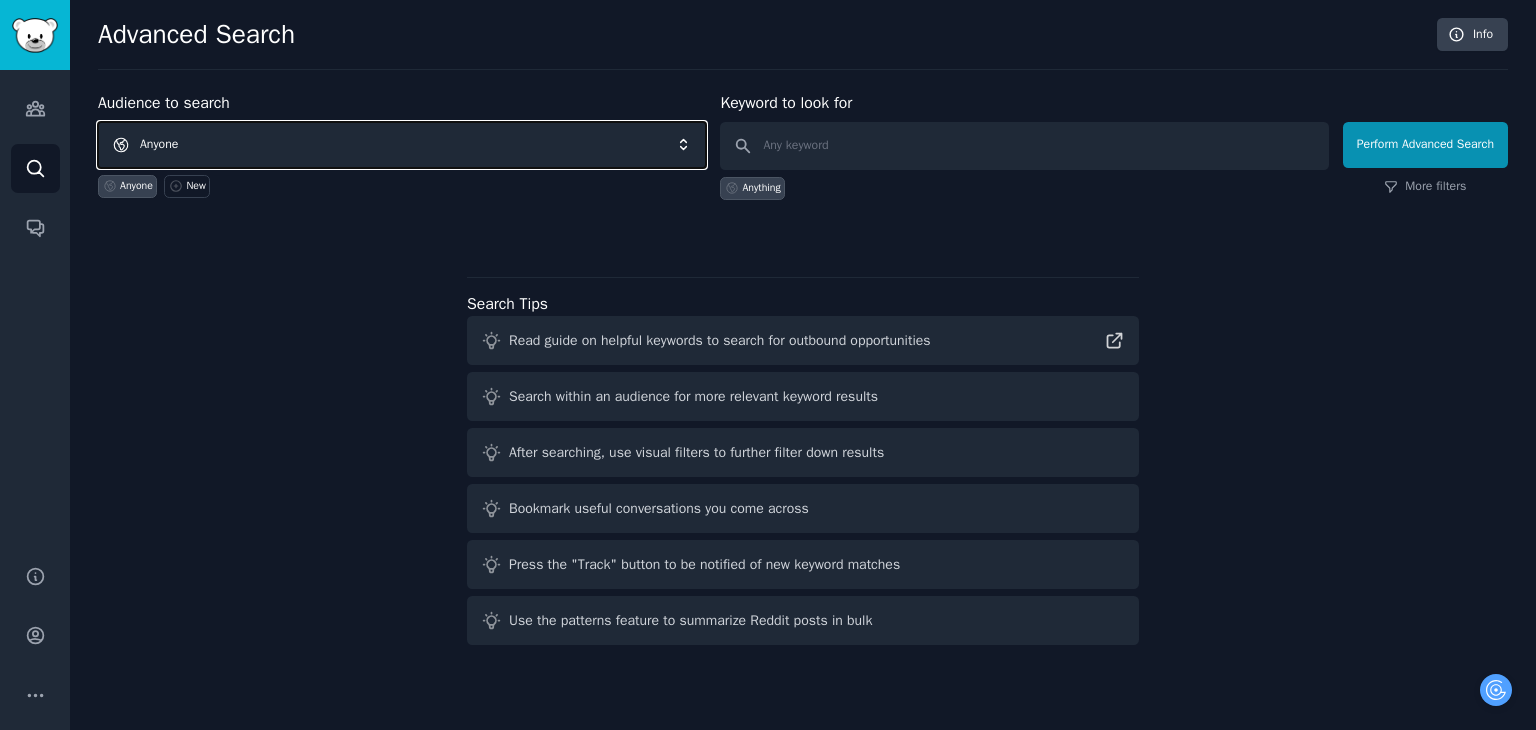 click on "Anyone" at bounding box center (402, 145) 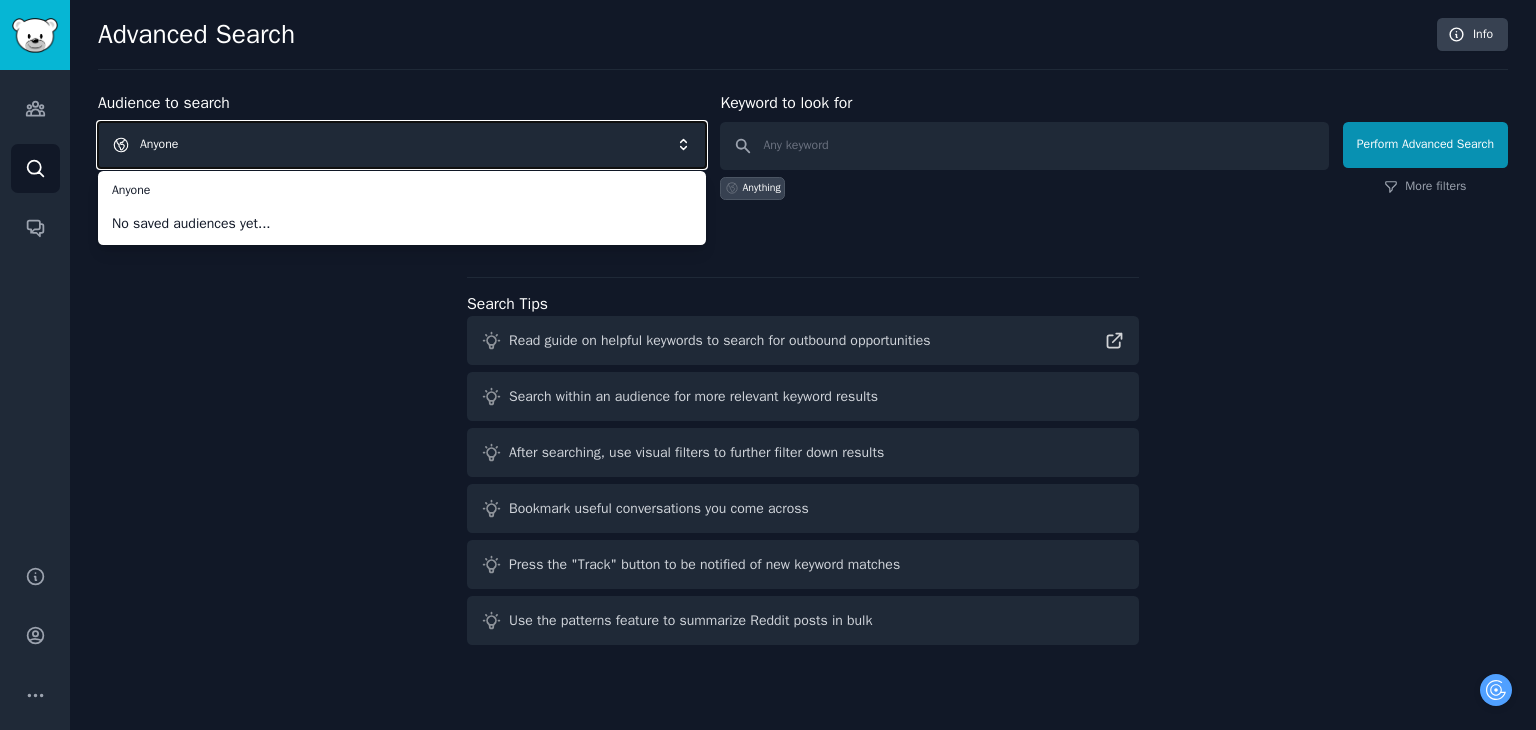 click on "Audience to search Anyone Anyone No saved audiences yet... Anyone New Keyword to look for Anything   Perform Advanced Search More filters Search Tips Read guide on helpful keywords to search for outbound opportunities Search within an audience for more relevant keyword results After searching, use visual filters to further filter down results Bookmark useful conversations you come across Press the "Track" button to be notified of new keyword matches Use the patterns feature to summarize Reddit posts in bulk" at bounding box center (803, 372) 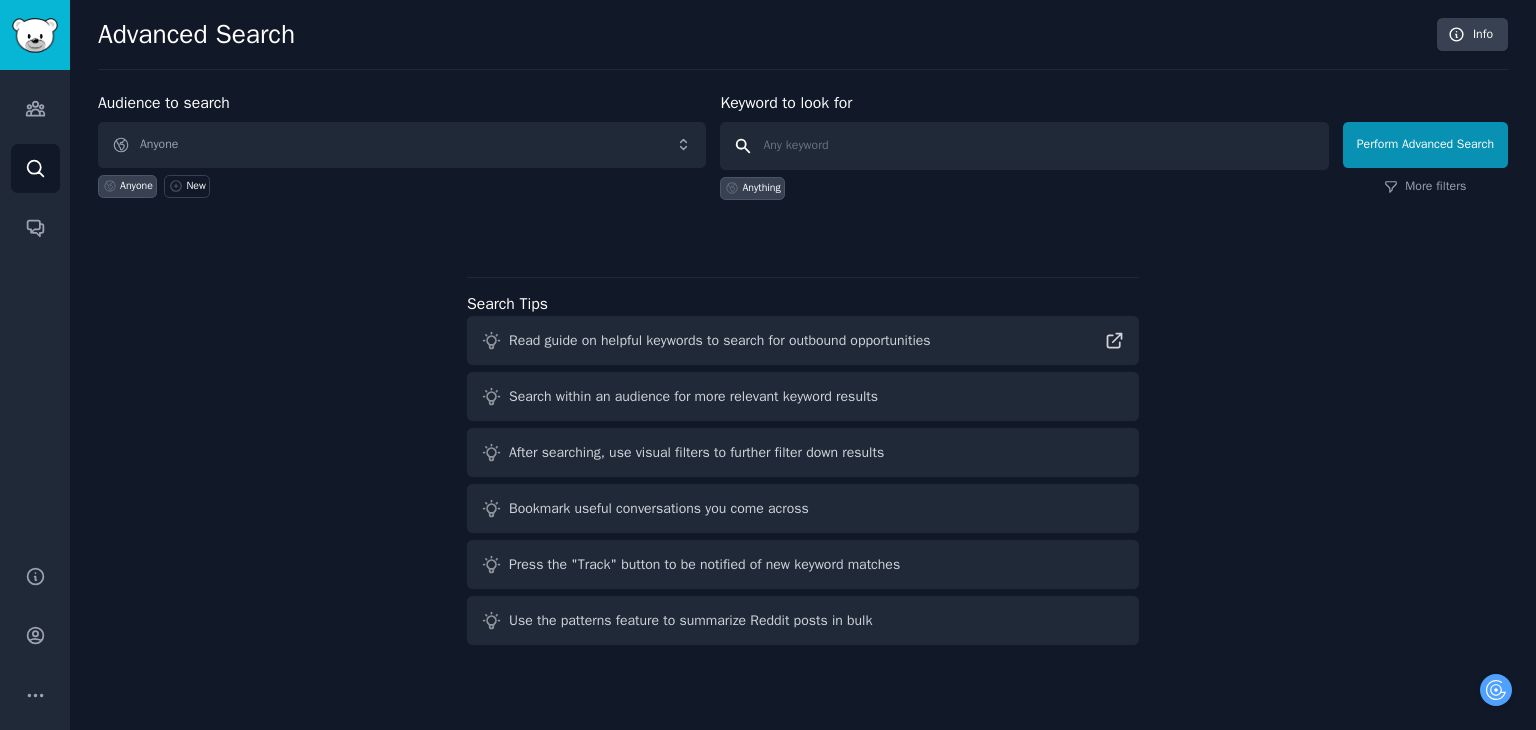 click at bounding box center (1024, 146) 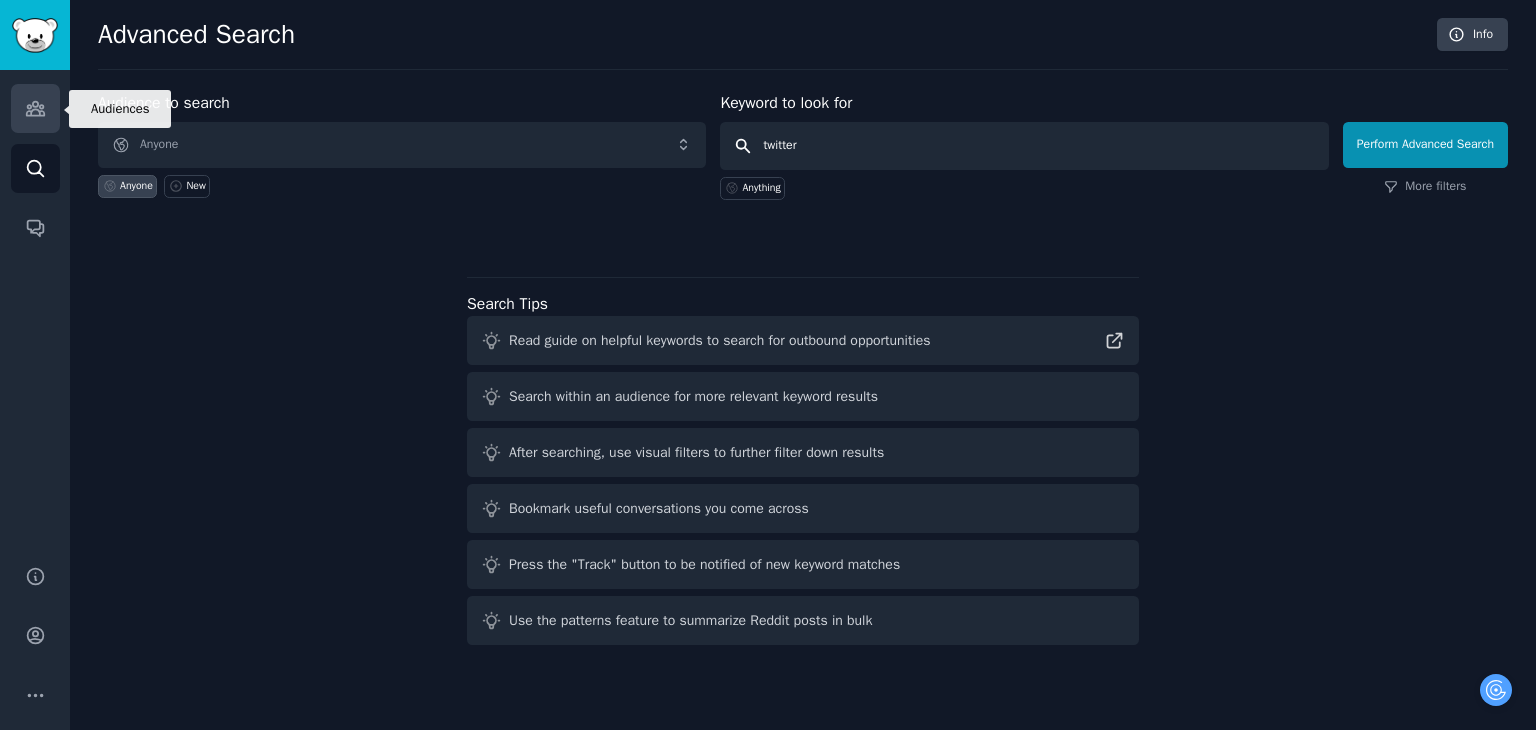 type on "twitter" 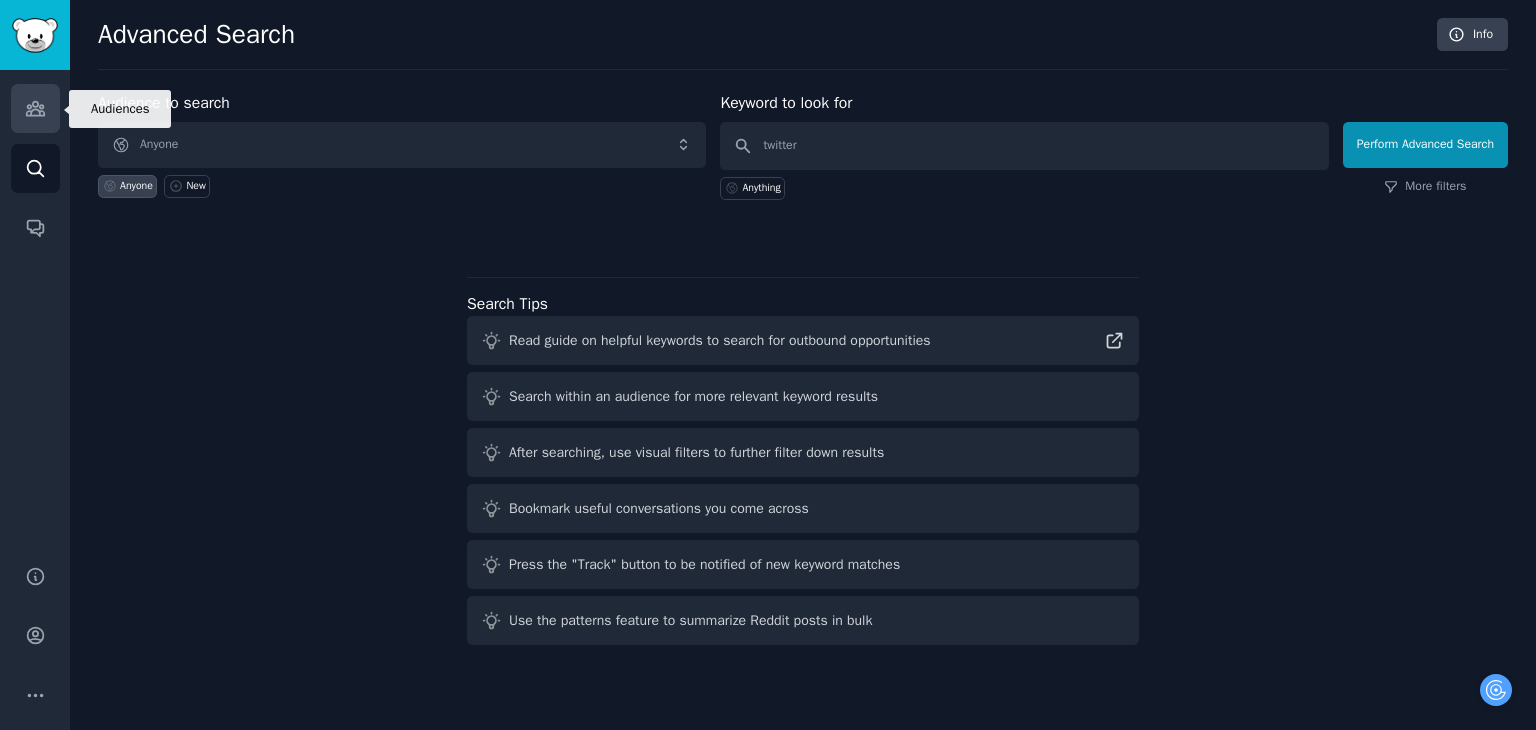 click on "Audiences" at bounding box center (35, 108) 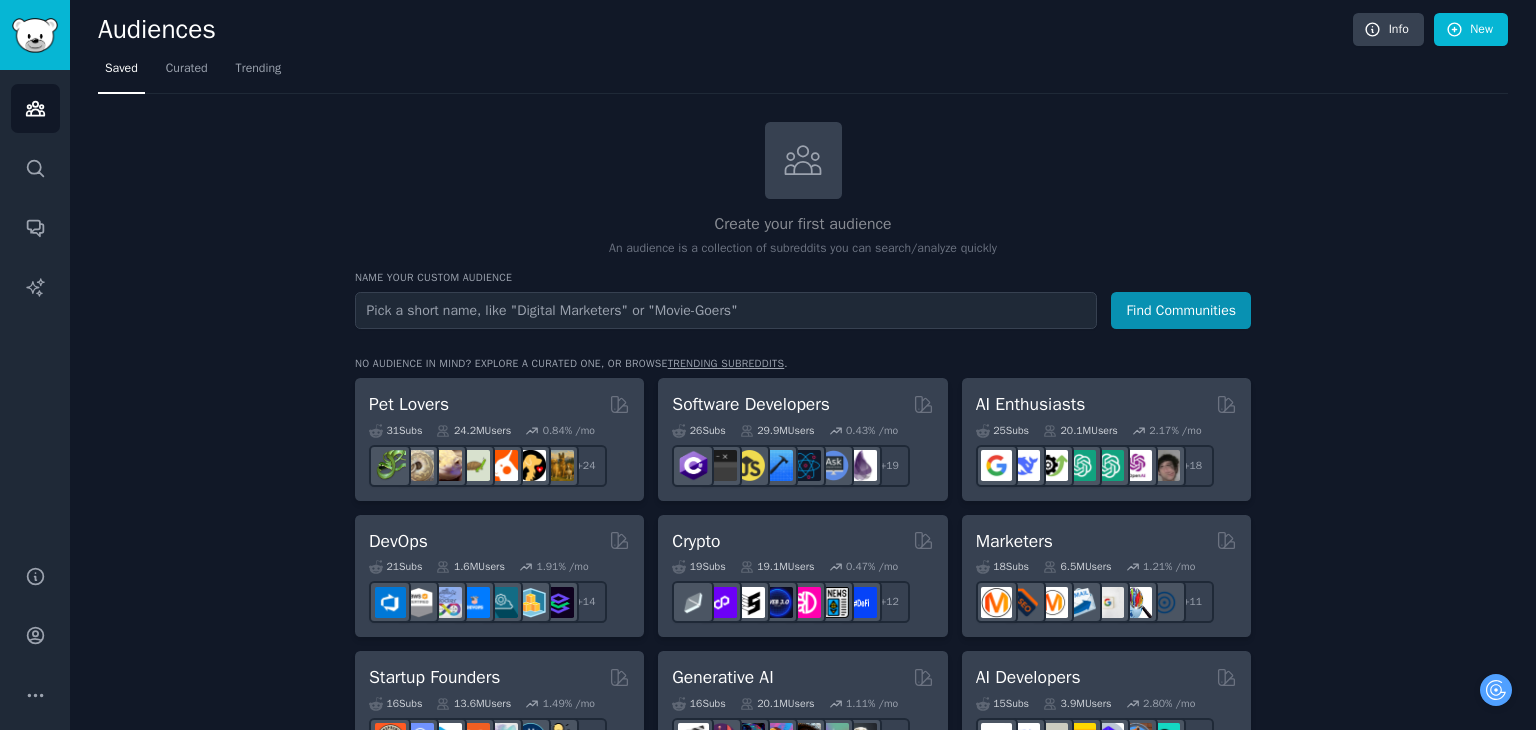 scroll, scrollTop: 0, scrollLeft: 0, axis: both 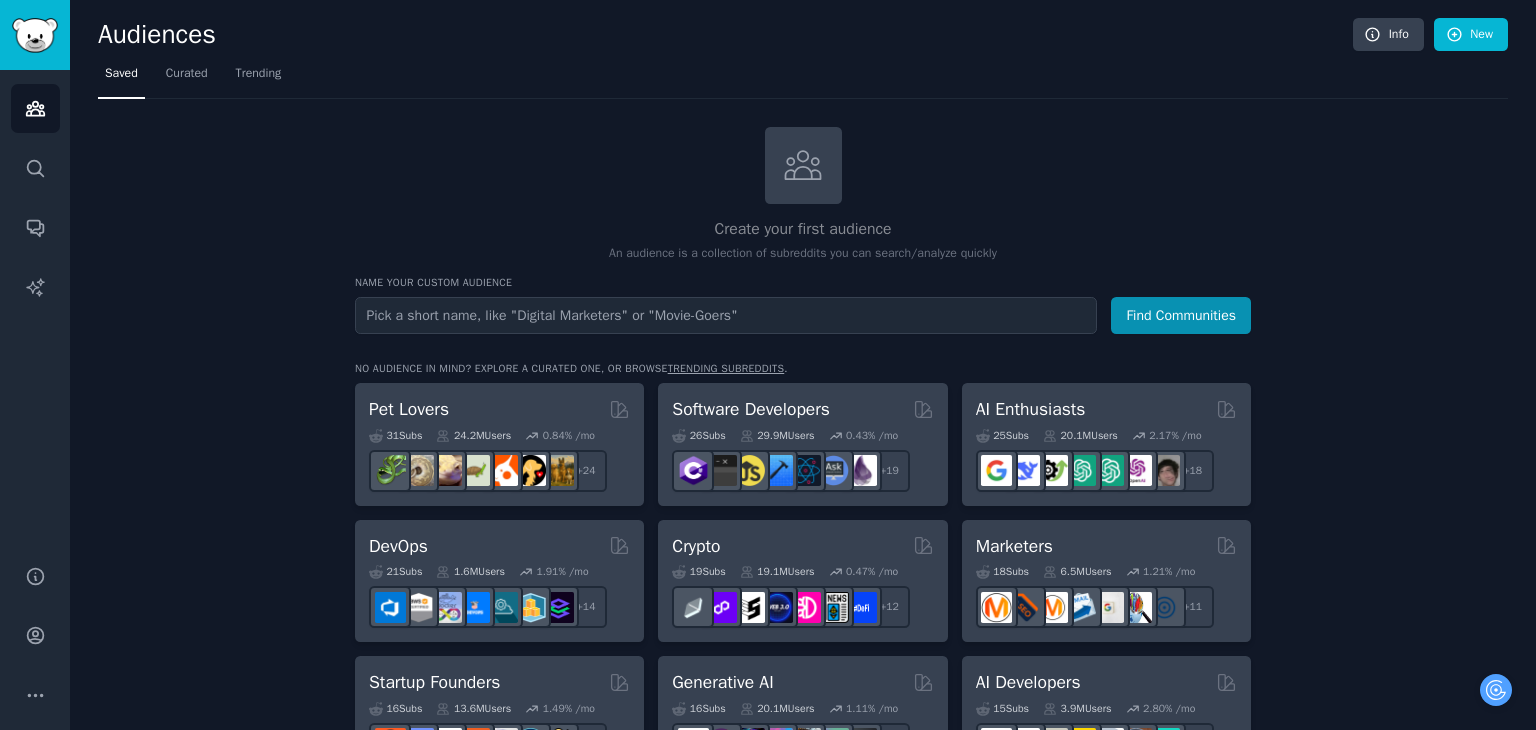 click at bounding box center (726, 315) 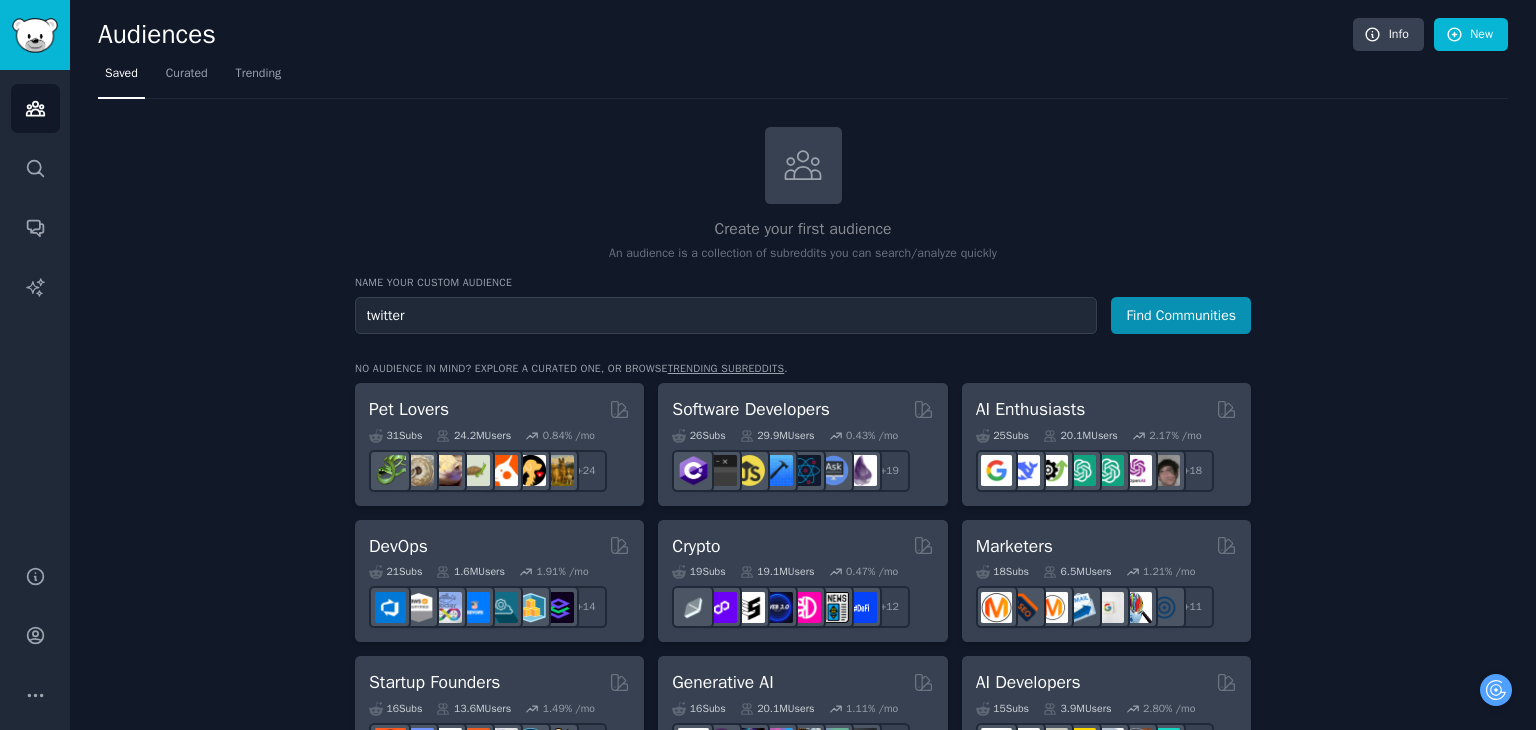 type on "twitter" 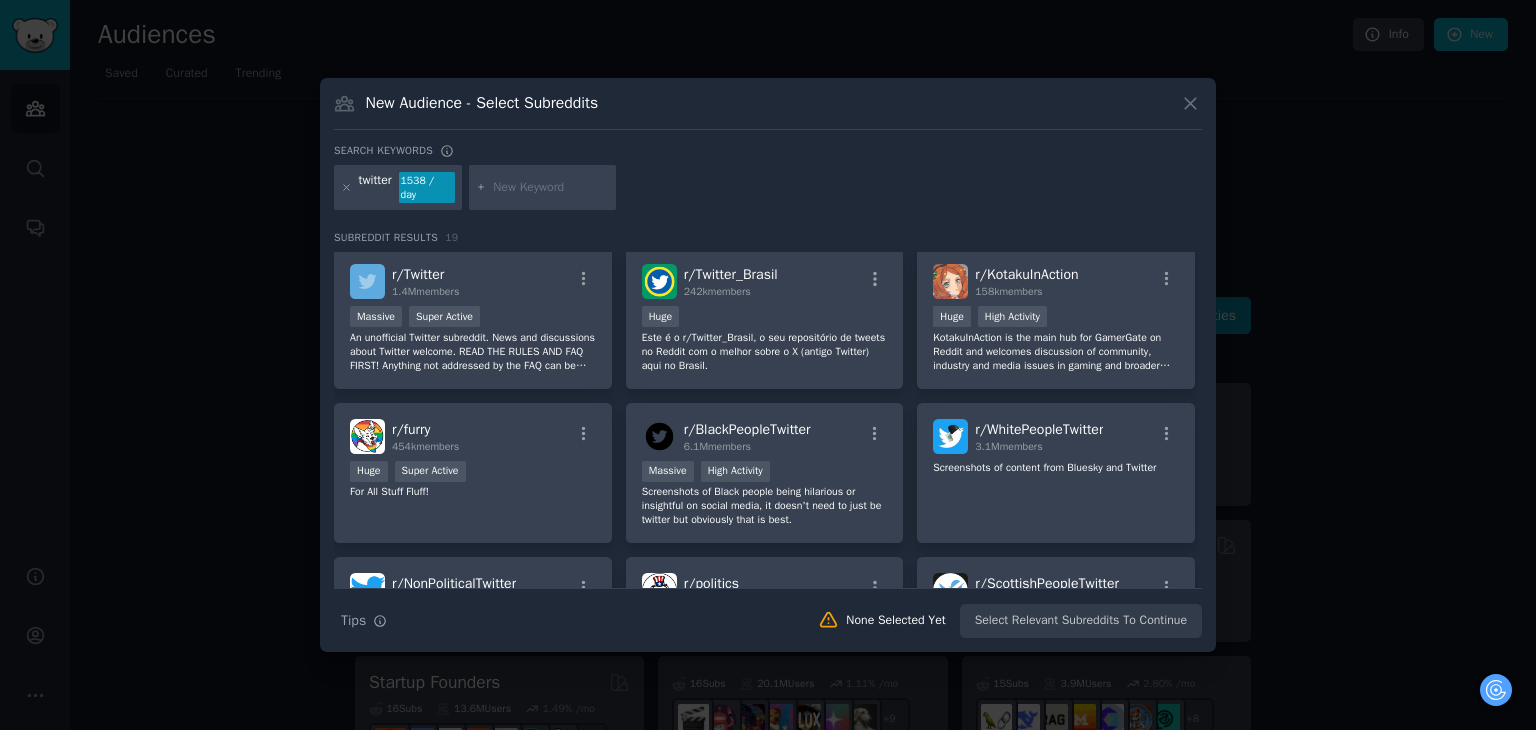 scroll, scrollTop: 0, scrollLeft: 0, axis: both 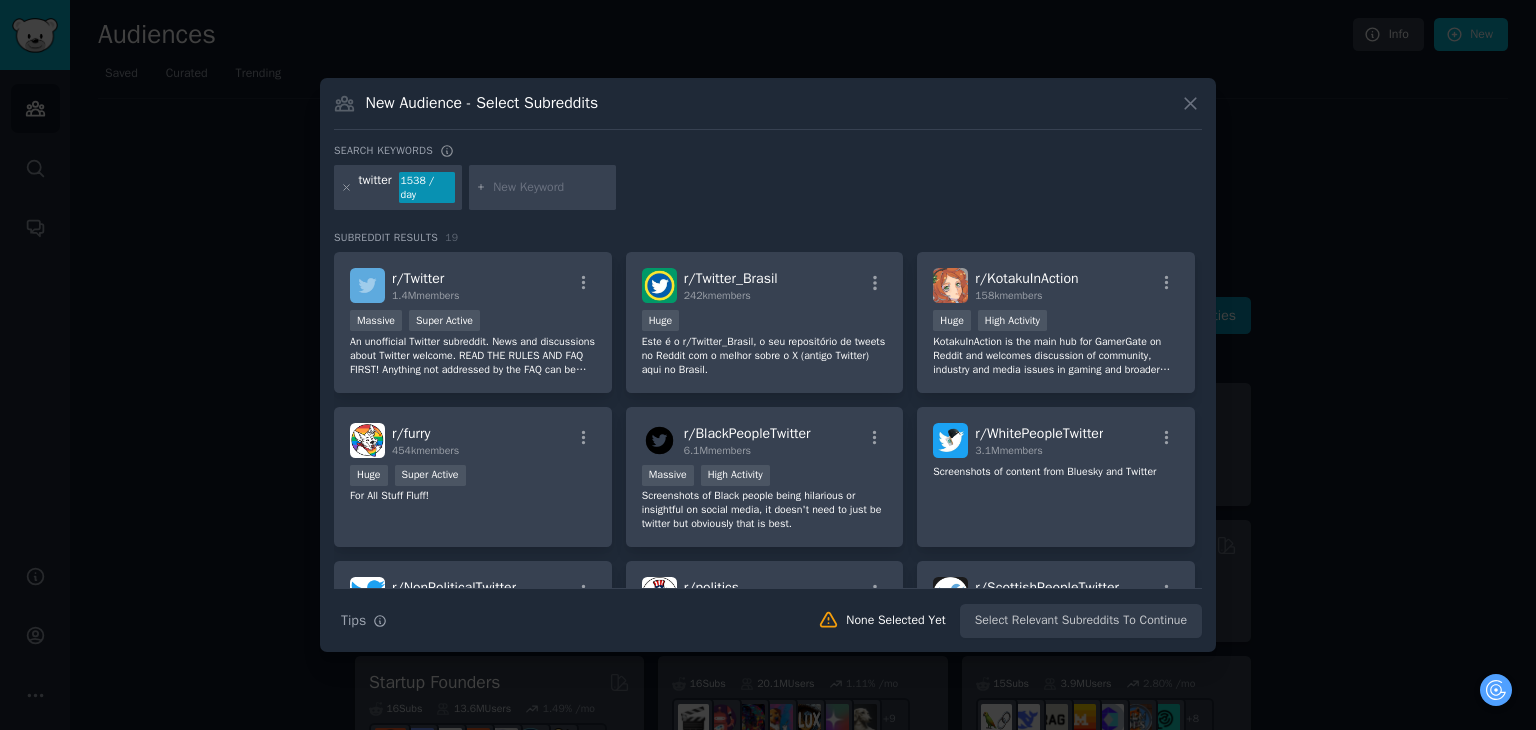 click at bounding box center (551, 188) 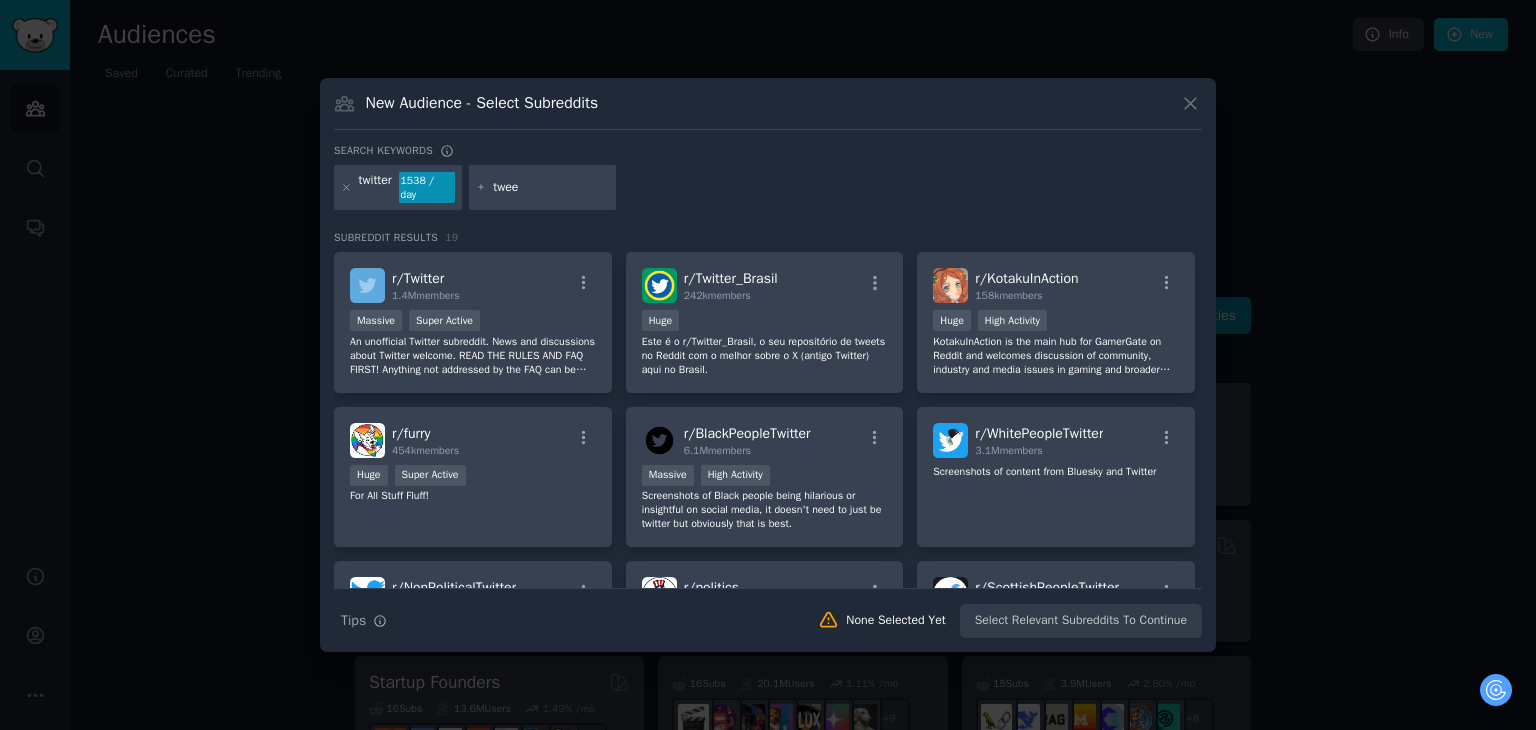 type on "tweet" 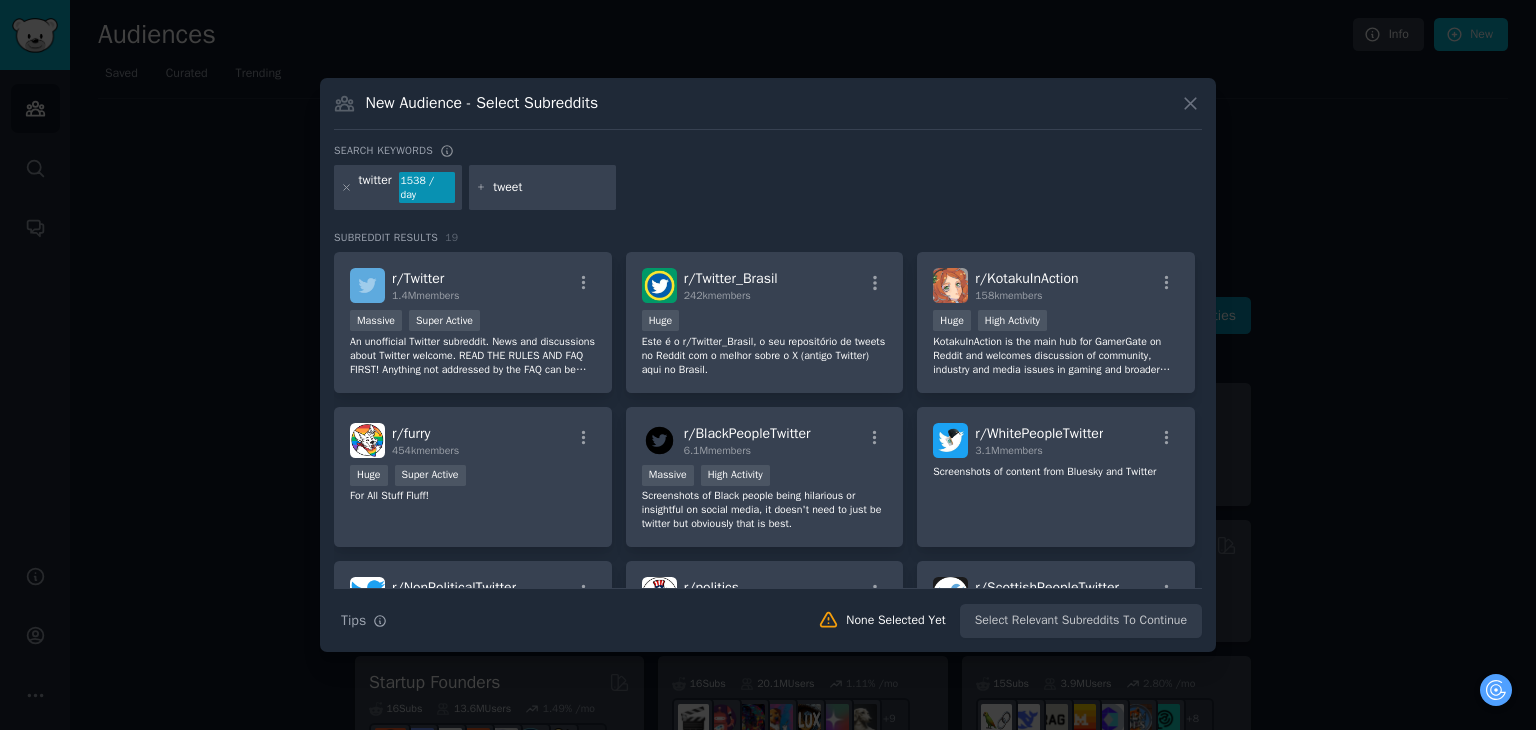 type 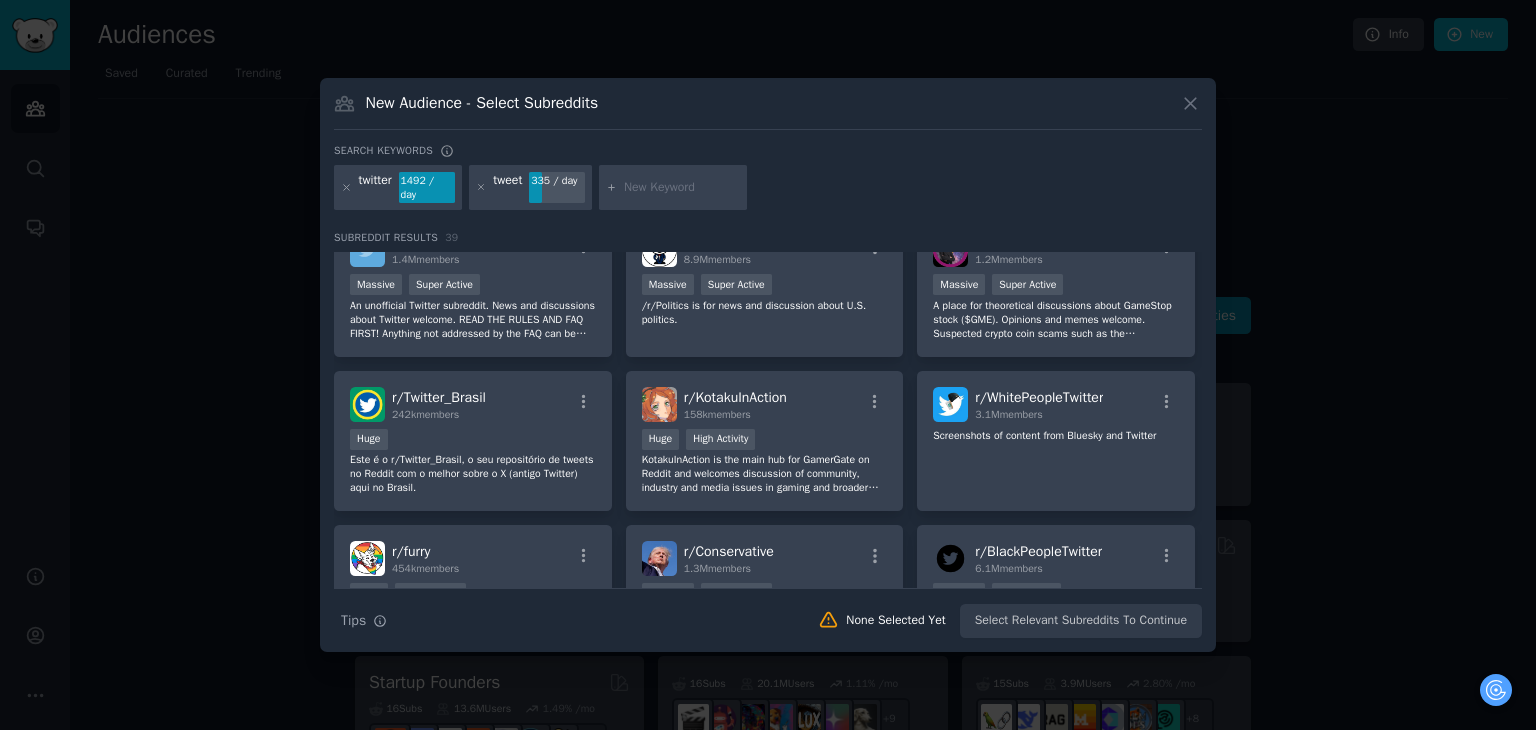 scroll, scrollTop: 0, scrollLeft: 0, axis: both 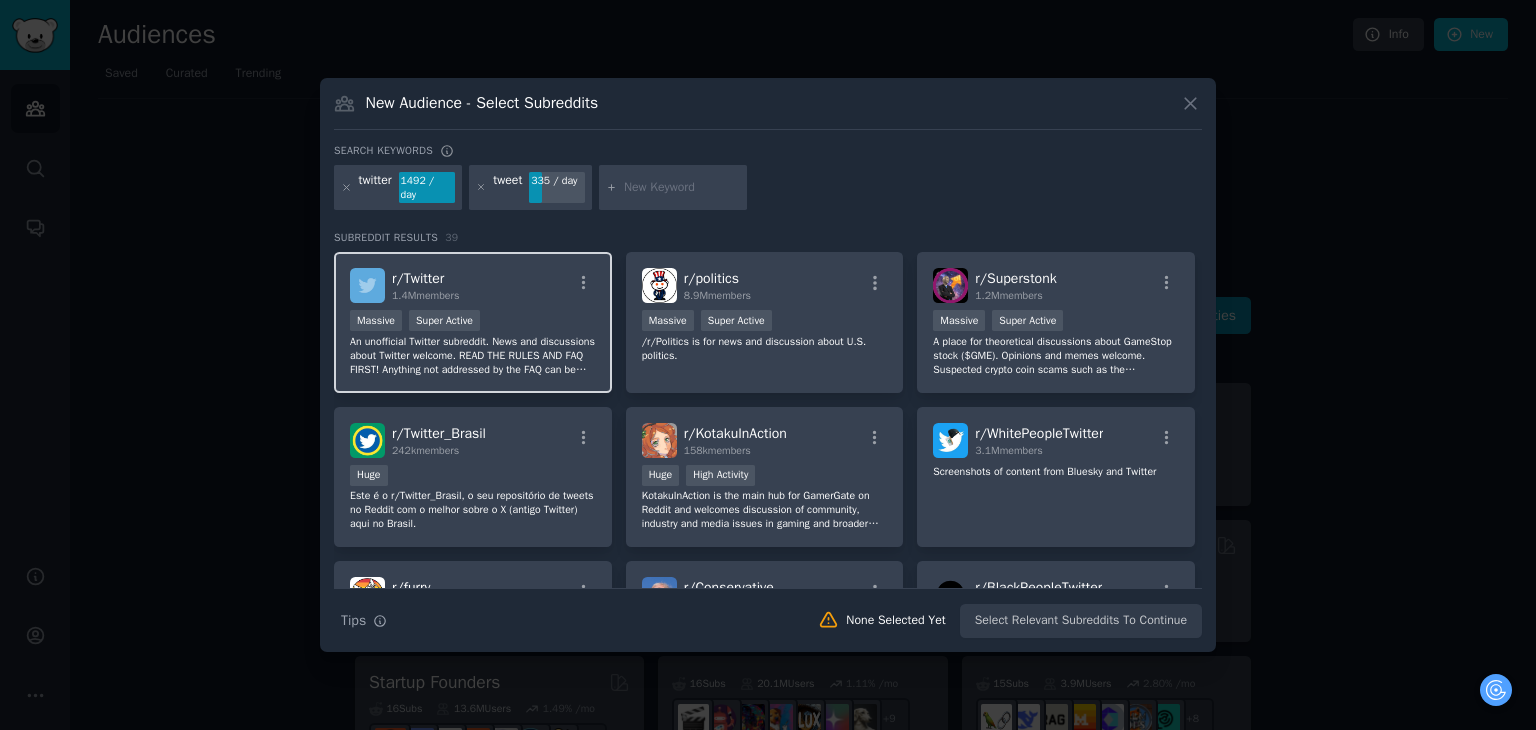 click on "1.4M  members" at bounding box center (425, 295) 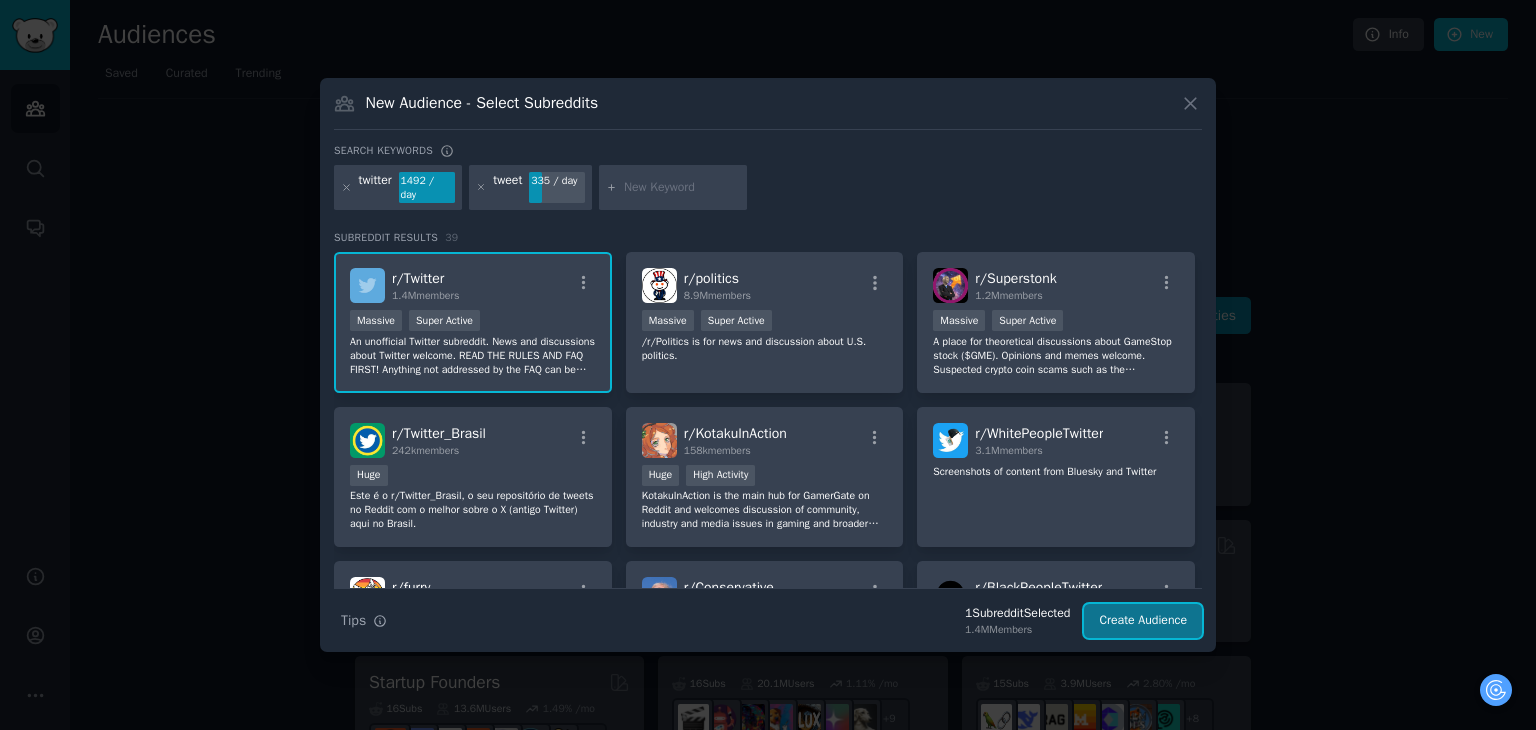 click on "Create Audience" at bounding box center (1143, 621) 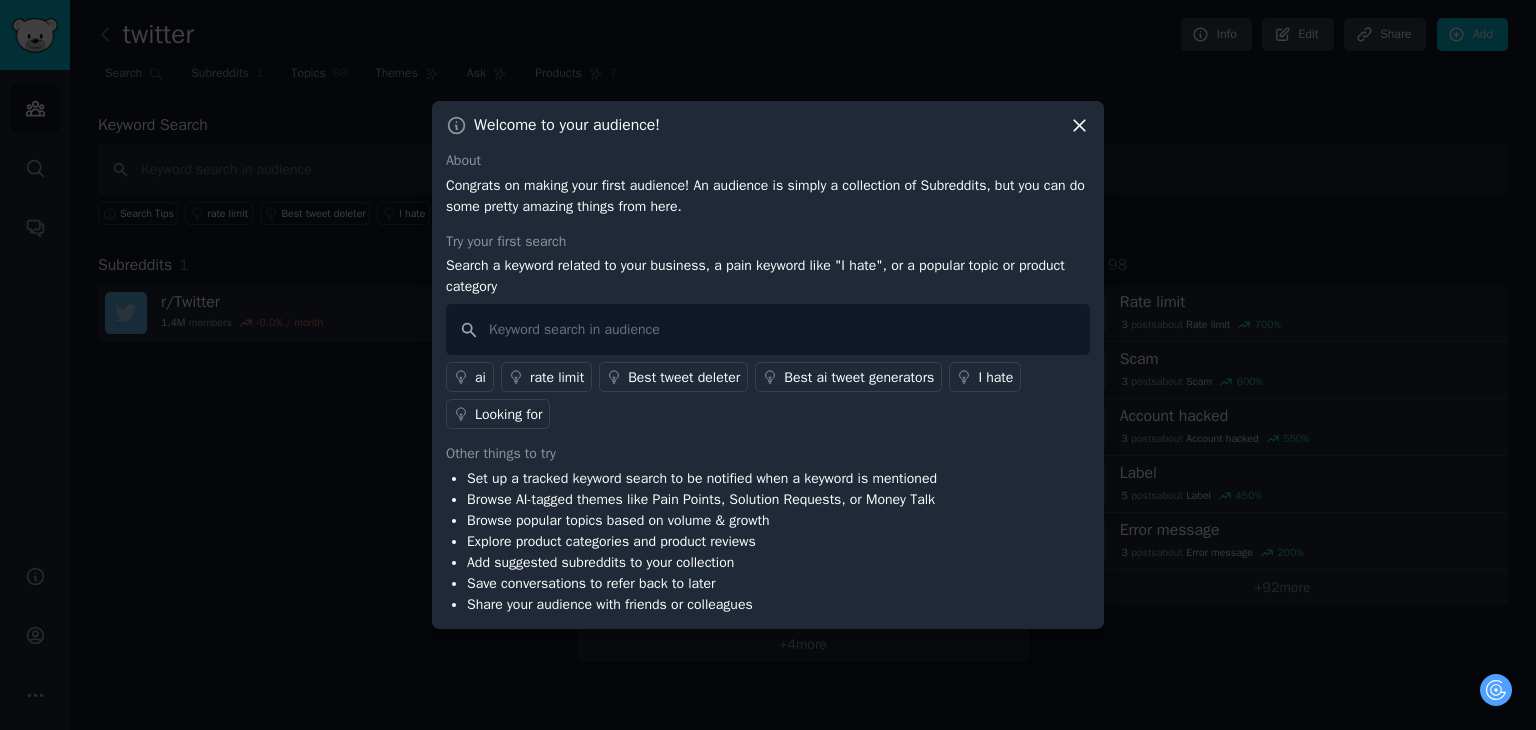 click 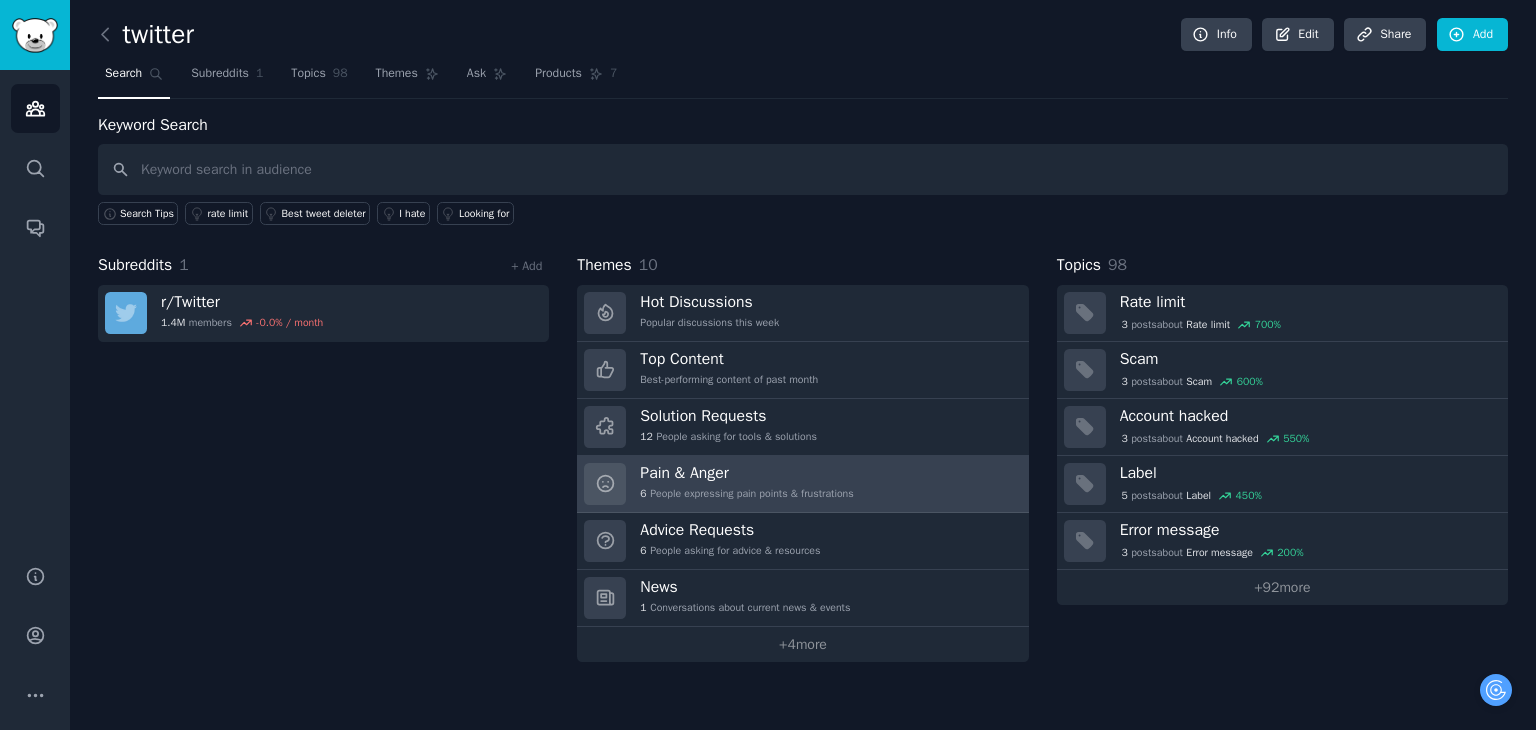click on "6 People expressing pain points & frustrations" at bounding box center [746, 494] 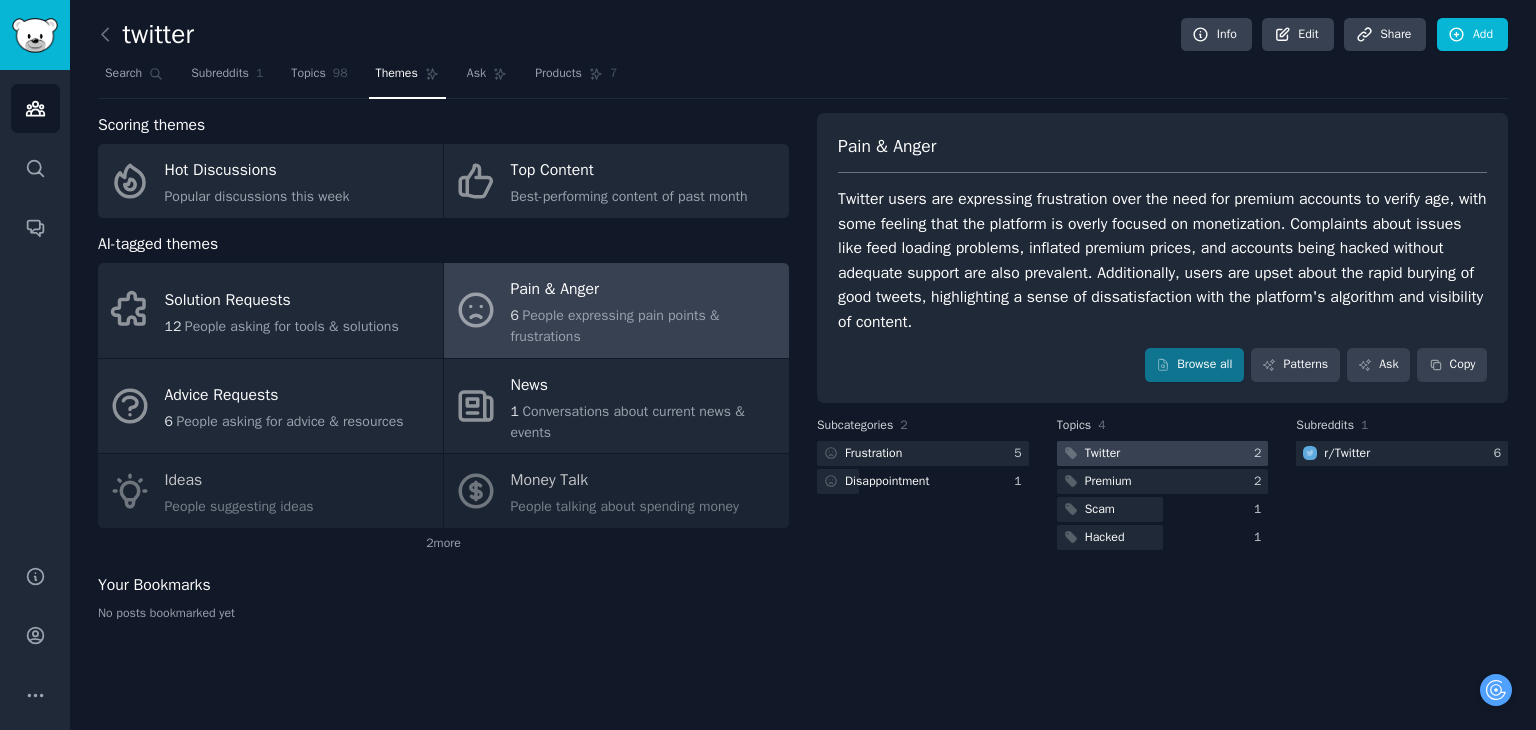 click at bounding box center (1163, 453) 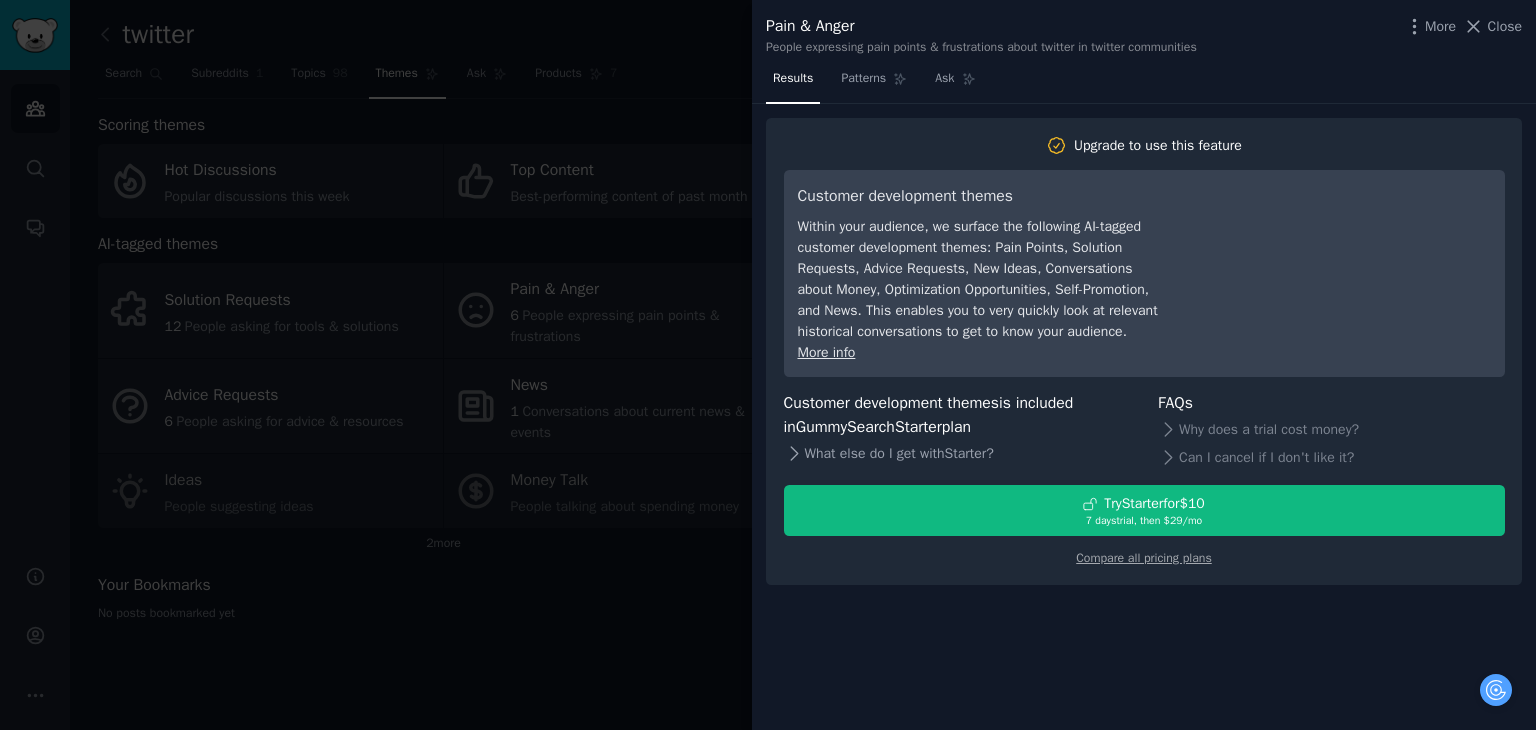 click 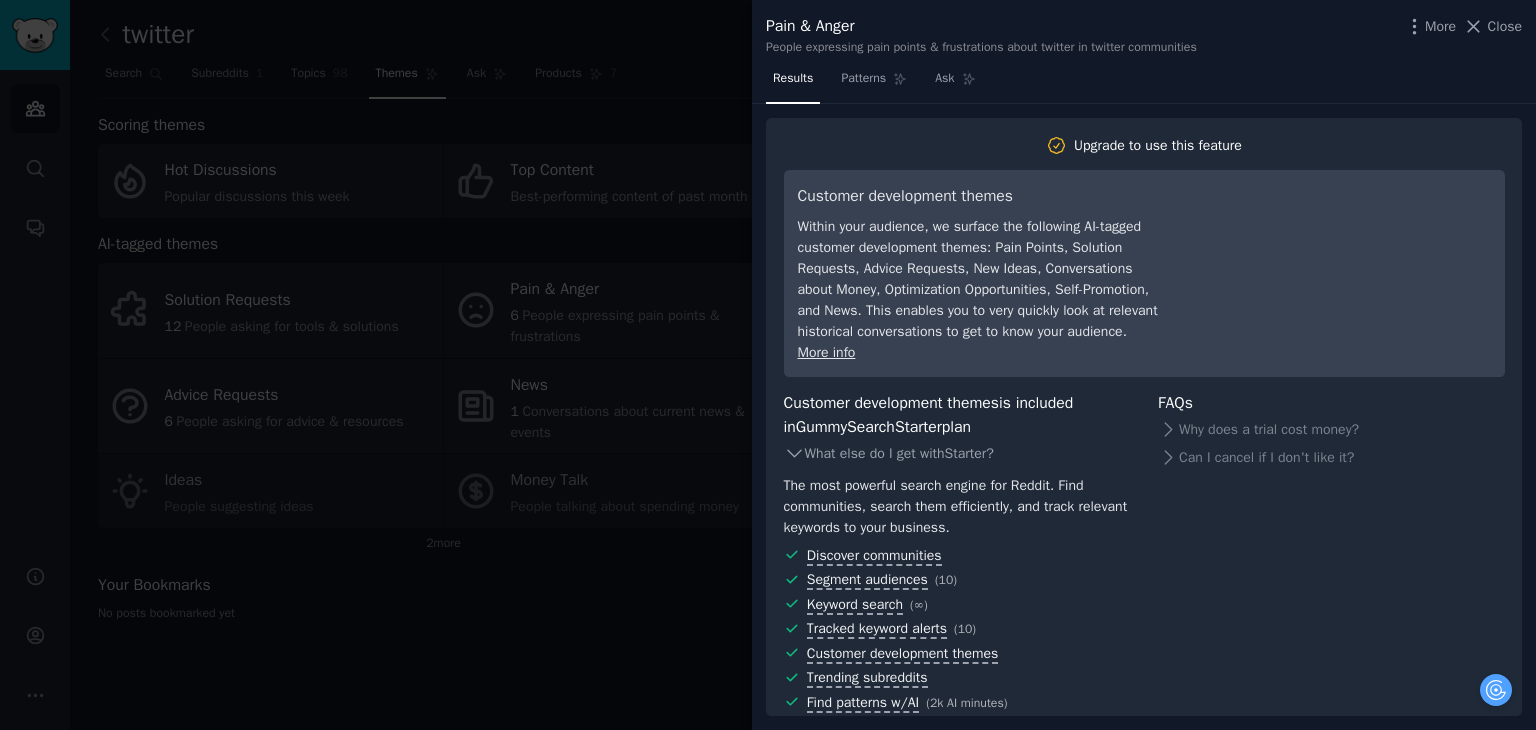 click 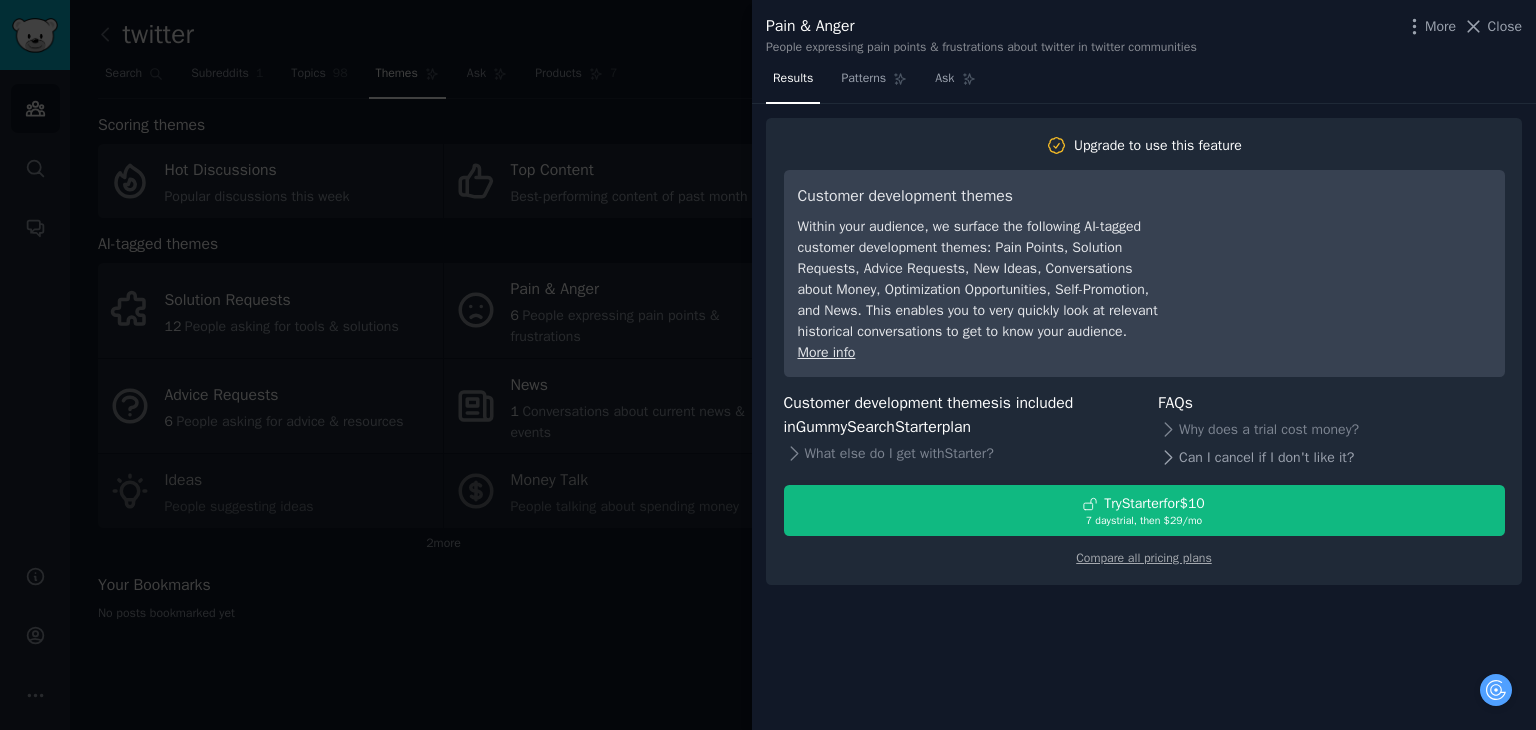 click 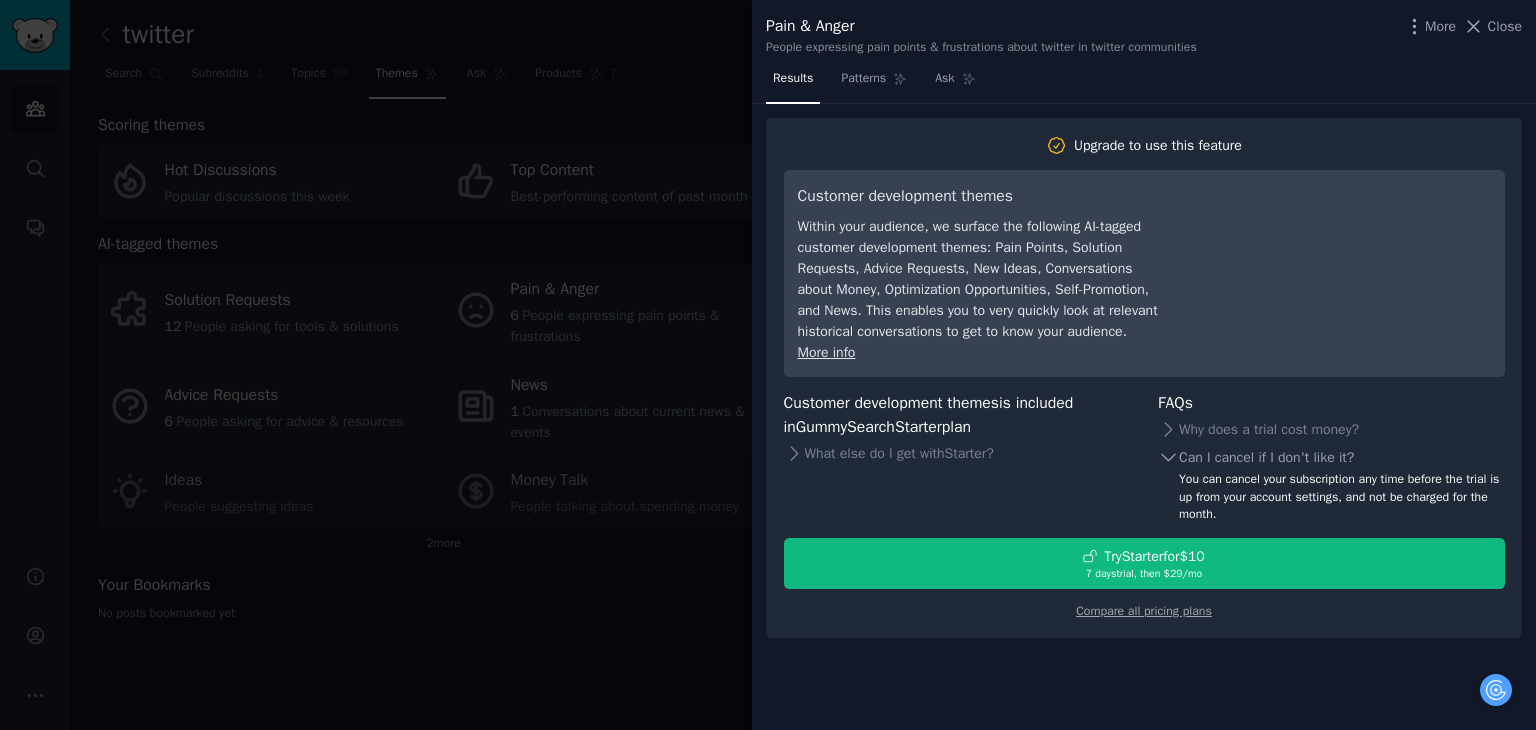 click 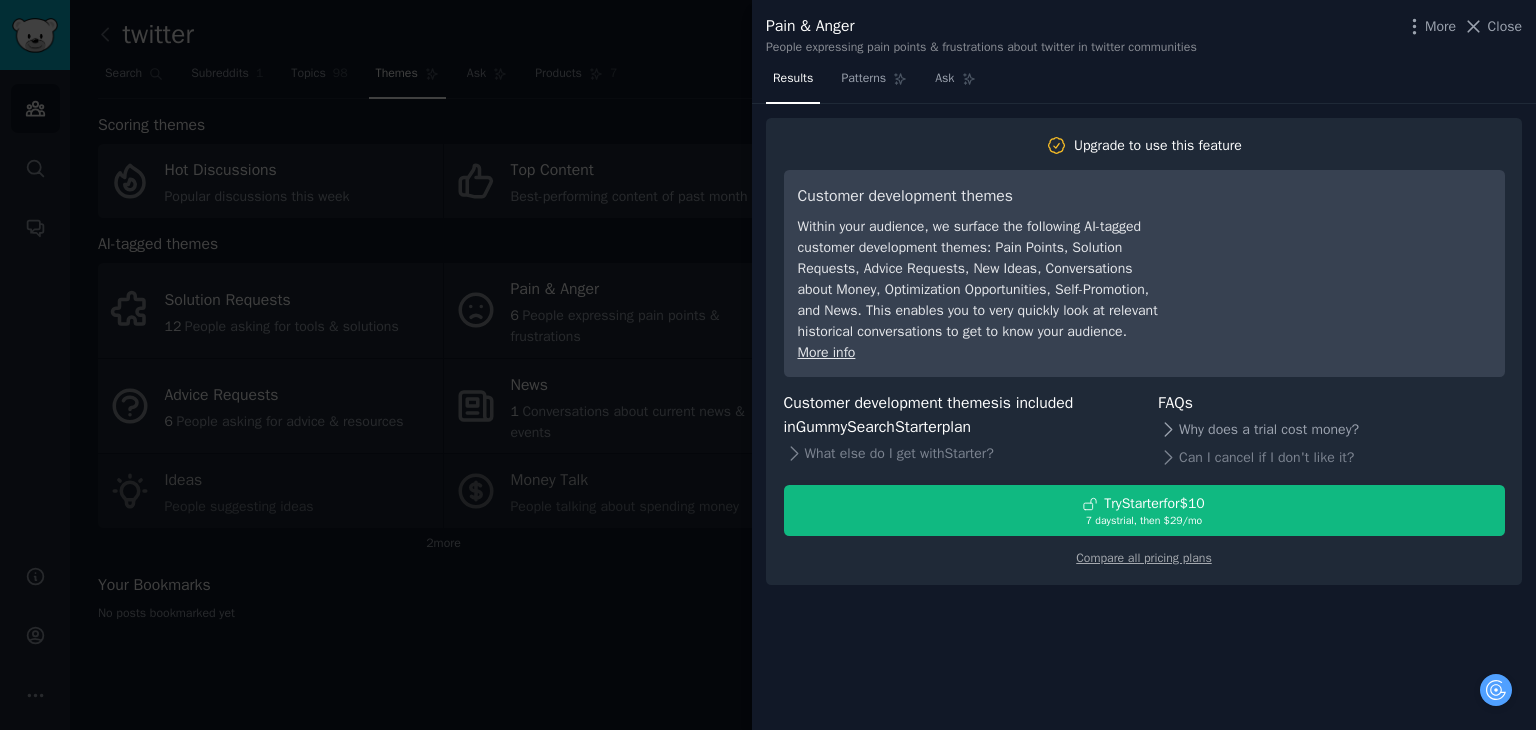 click on "Why does a trial cost money?" at bounding box center [1331, 429] 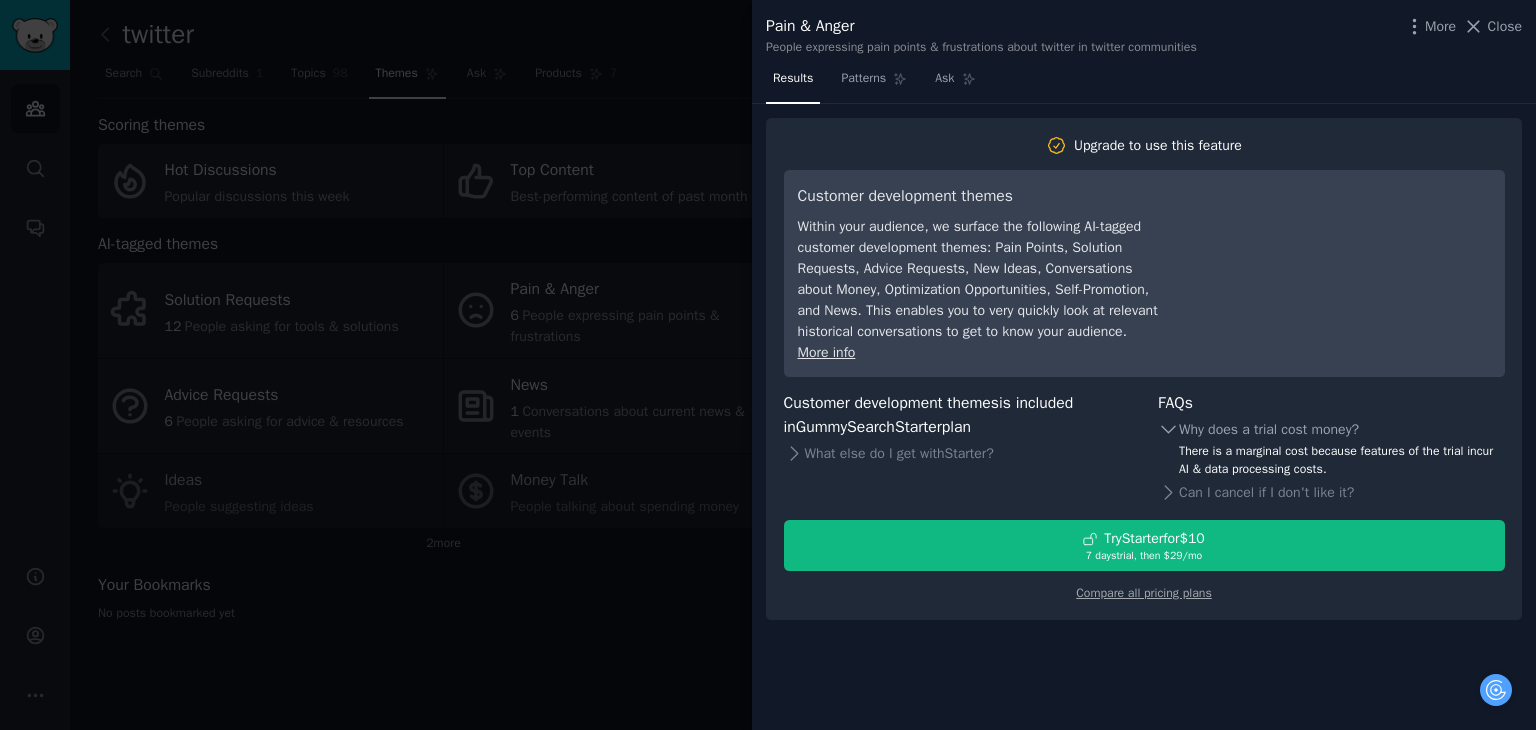 click on "Why does a trial cost money?" at bounding box center (1331, 429) 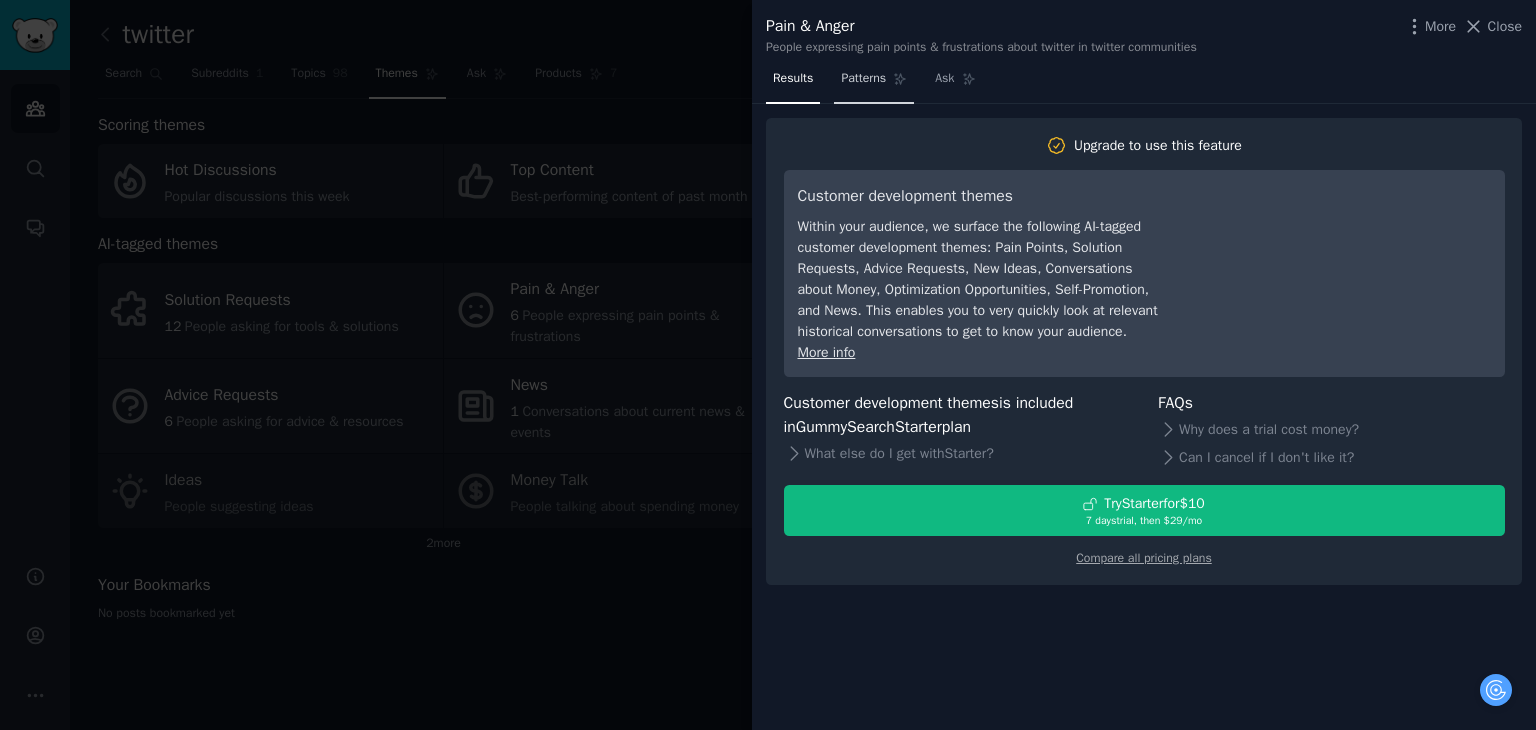 click on "Patterns" at bounding box center [863, 79] 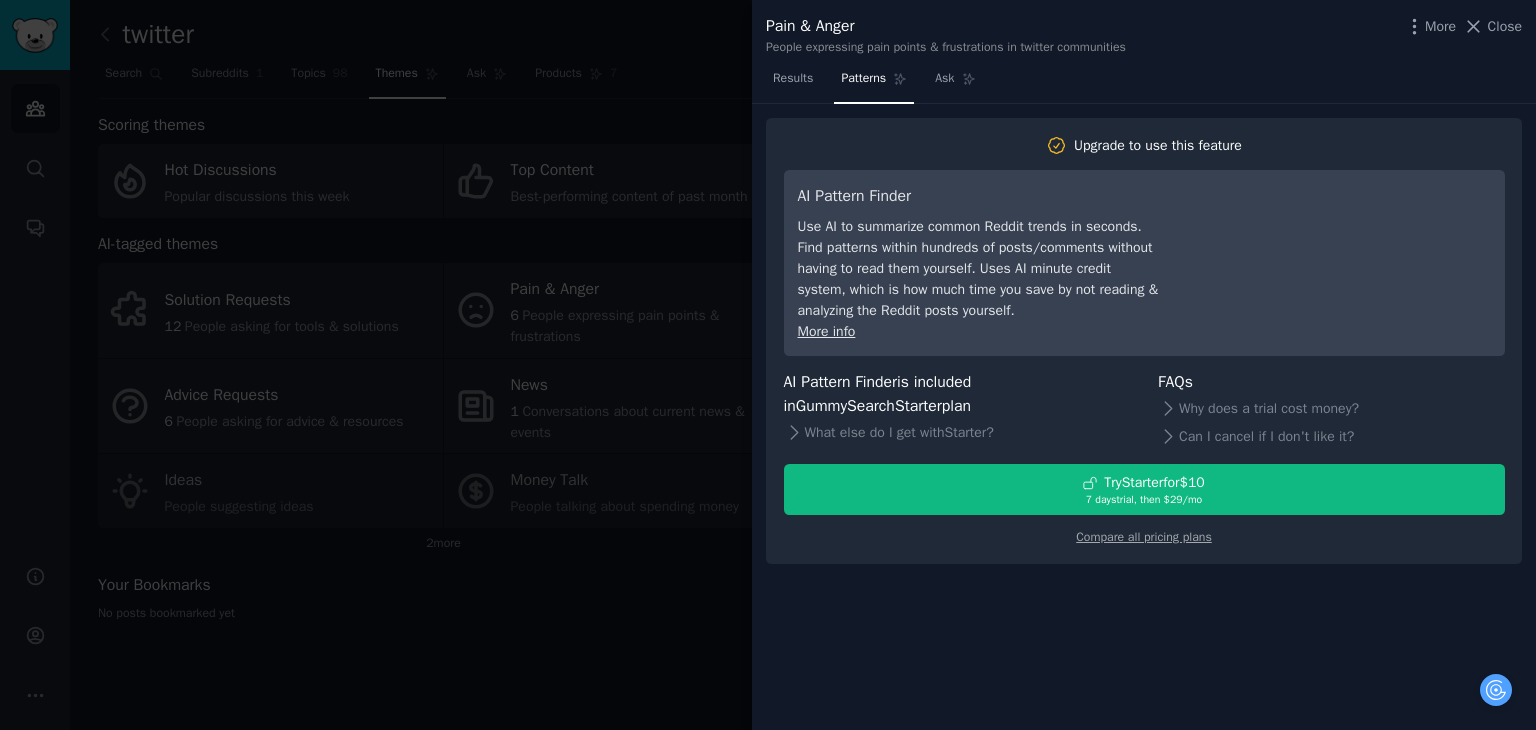 click on "Results Patterns Ask" at bounding box center [1144, 83] 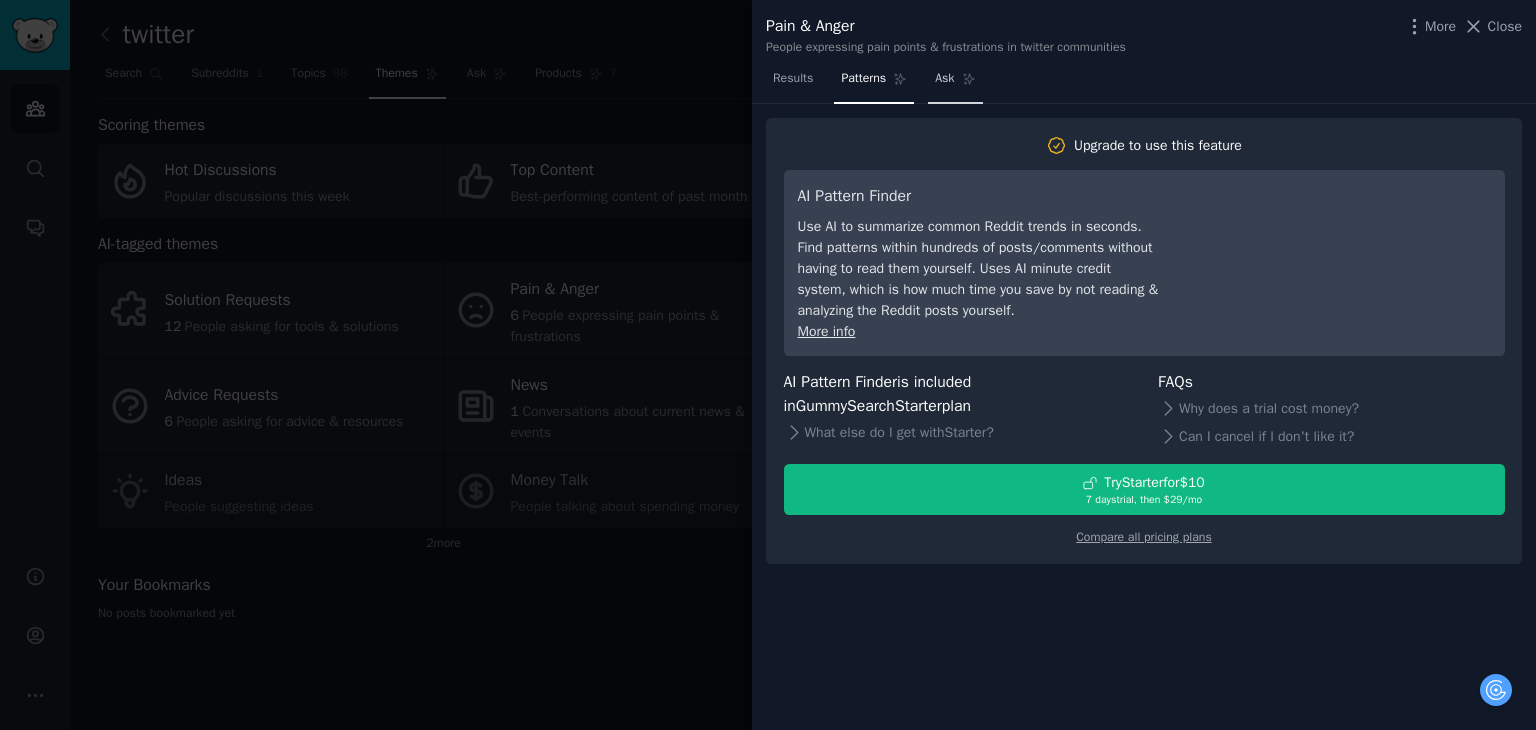 click on "Ask" at bounding box center [944, 79] 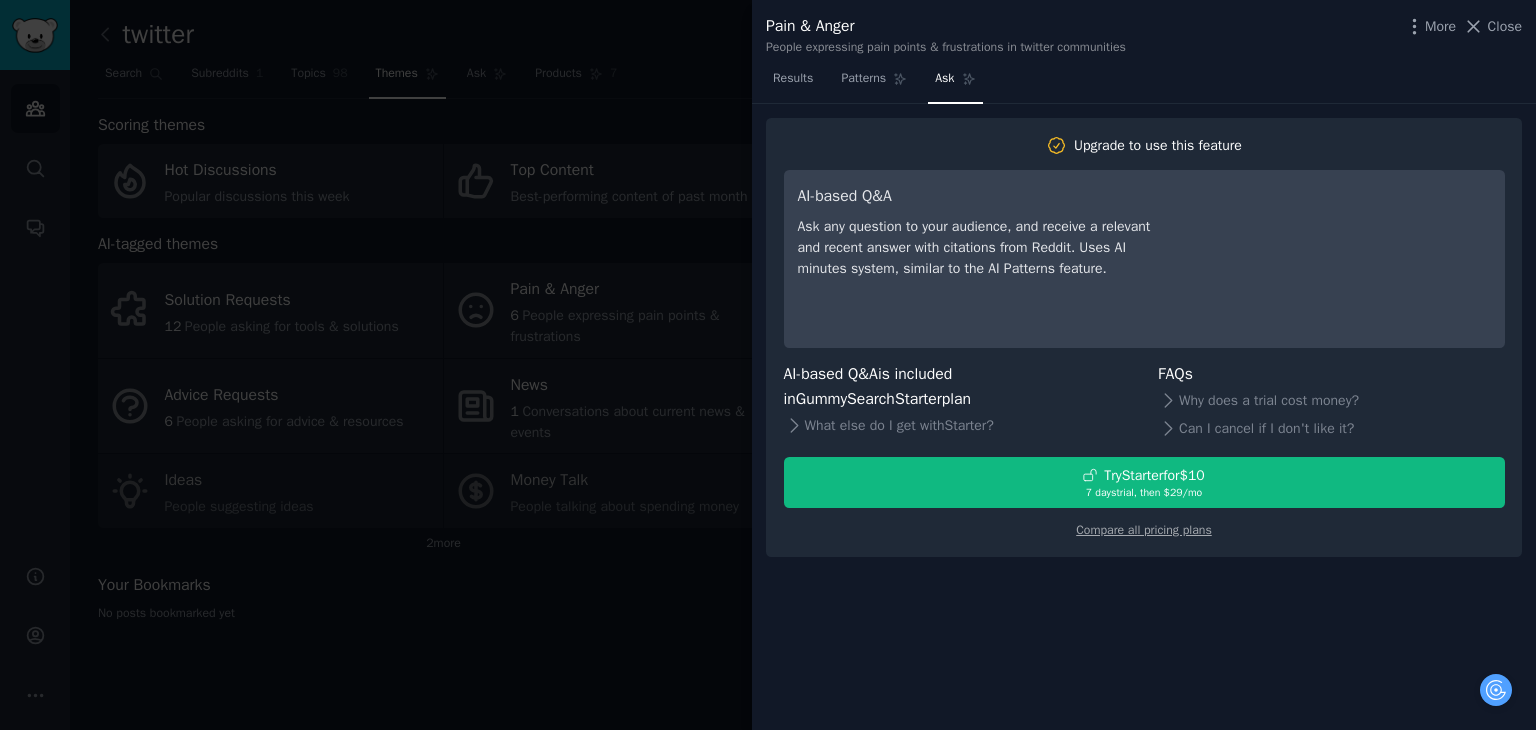 click at bounding box center (768, 365) 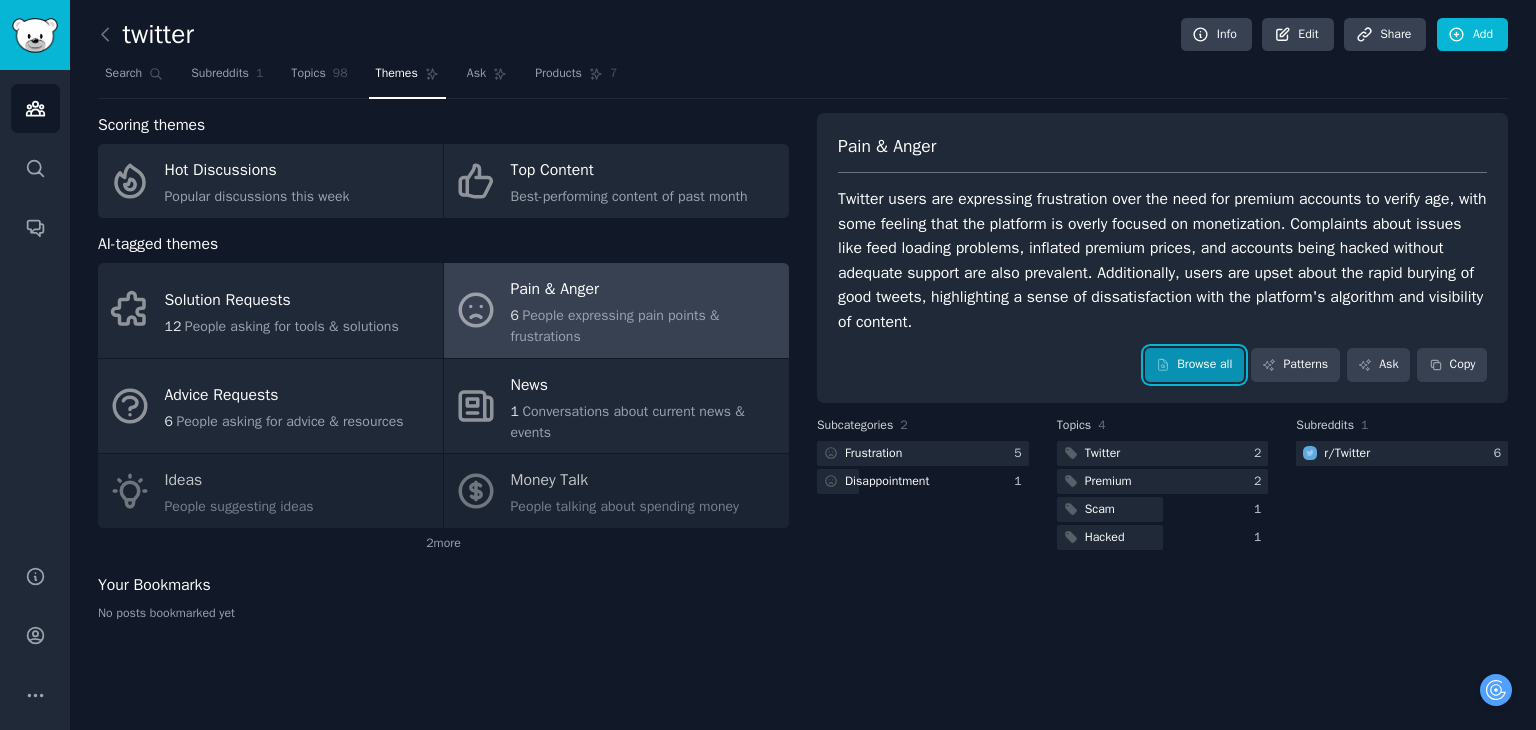 click on "Browse all" at bounding box center [1194, 365] 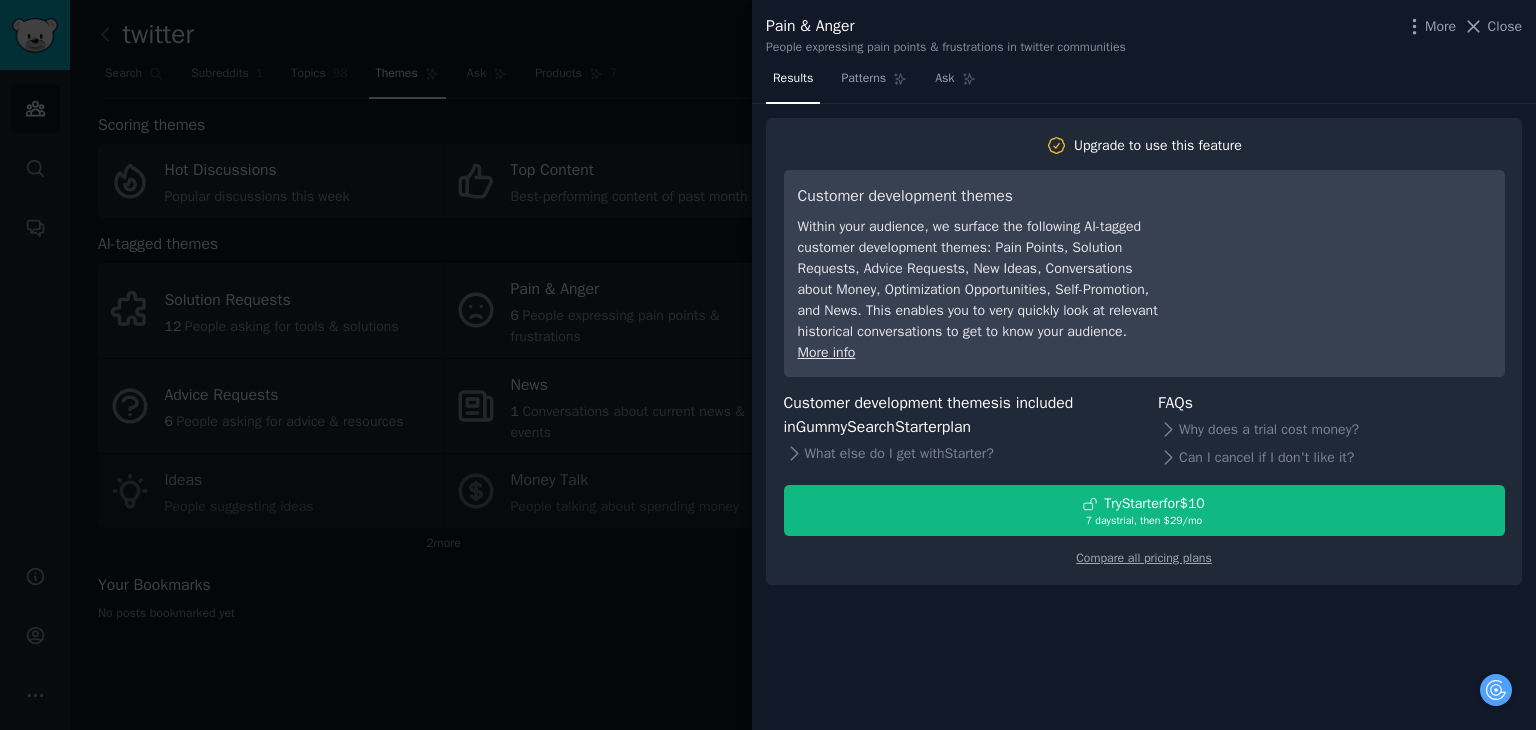 click at bounding box center (768, 365) 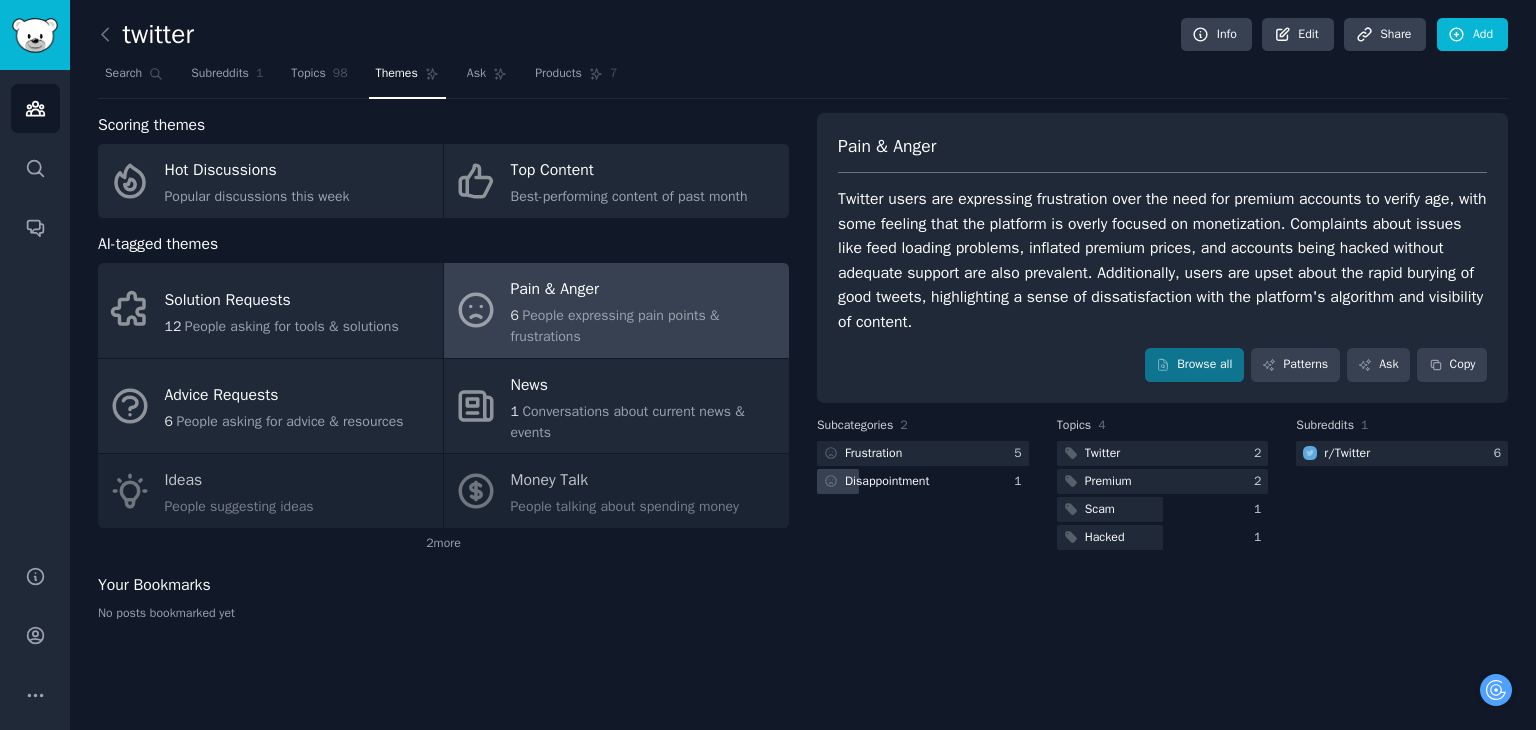 click on "Disappointment" at bounding box center (923, 481) 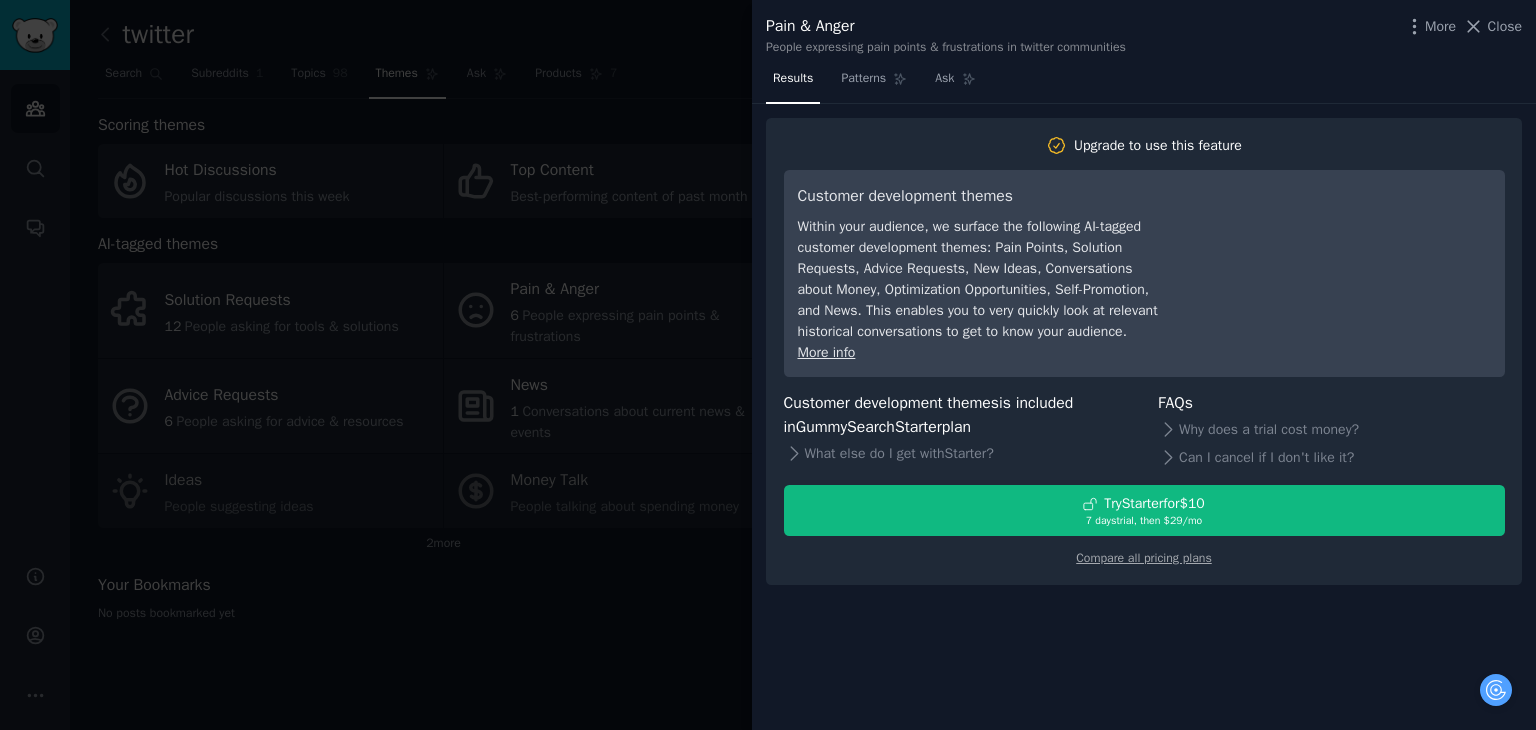 click at bounding box center (768, 365) 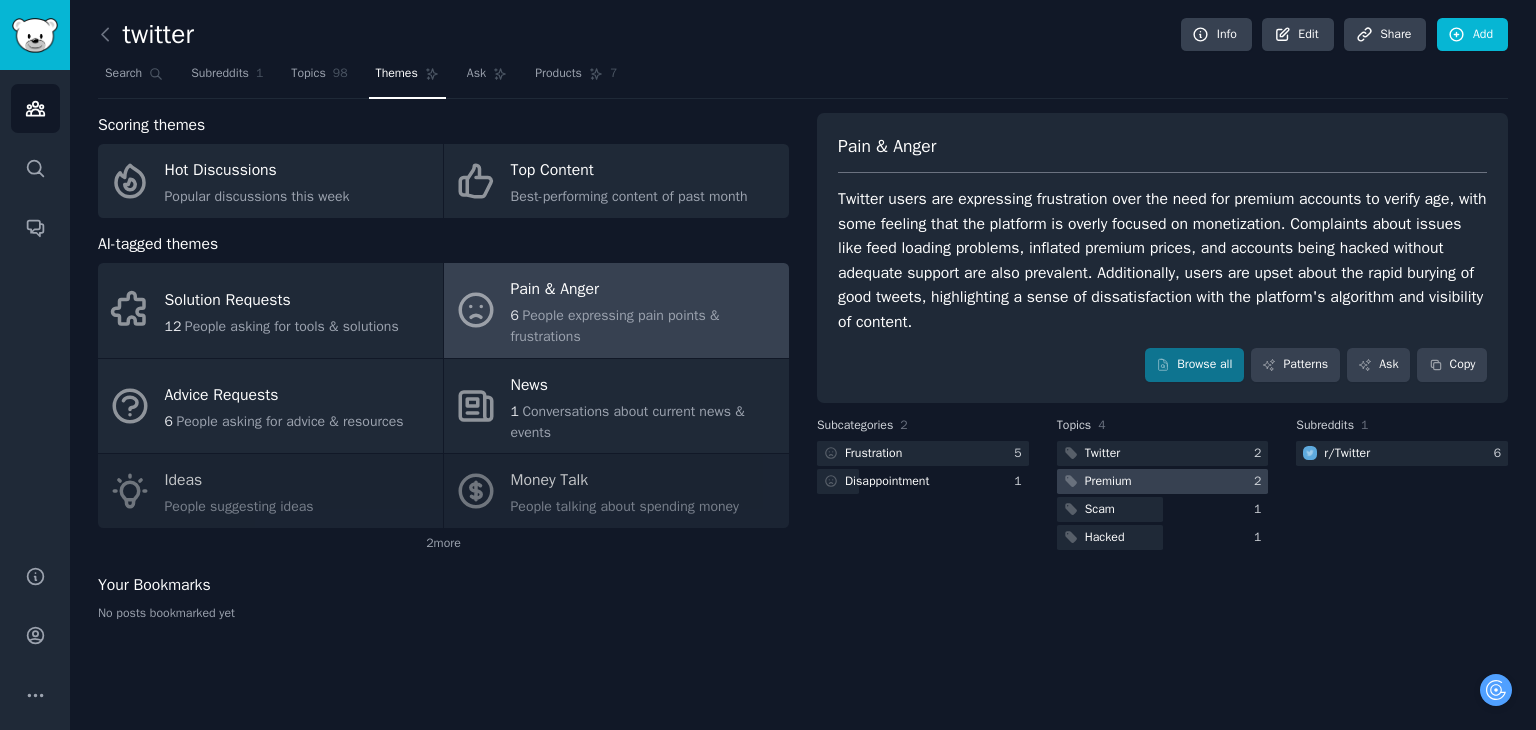 click on "Premium" at bounding box center (1108, 482) 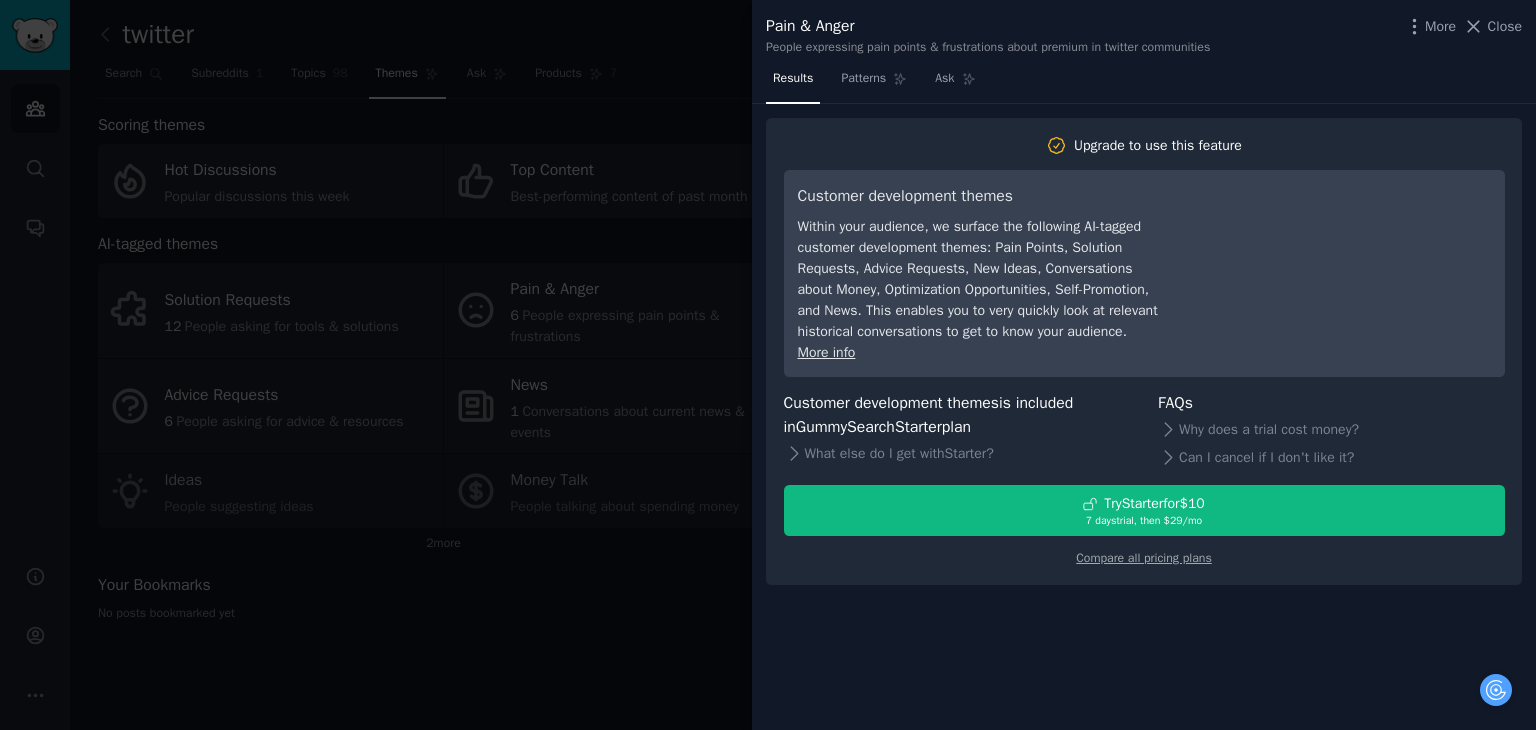 click at bounding box center (768, 365) 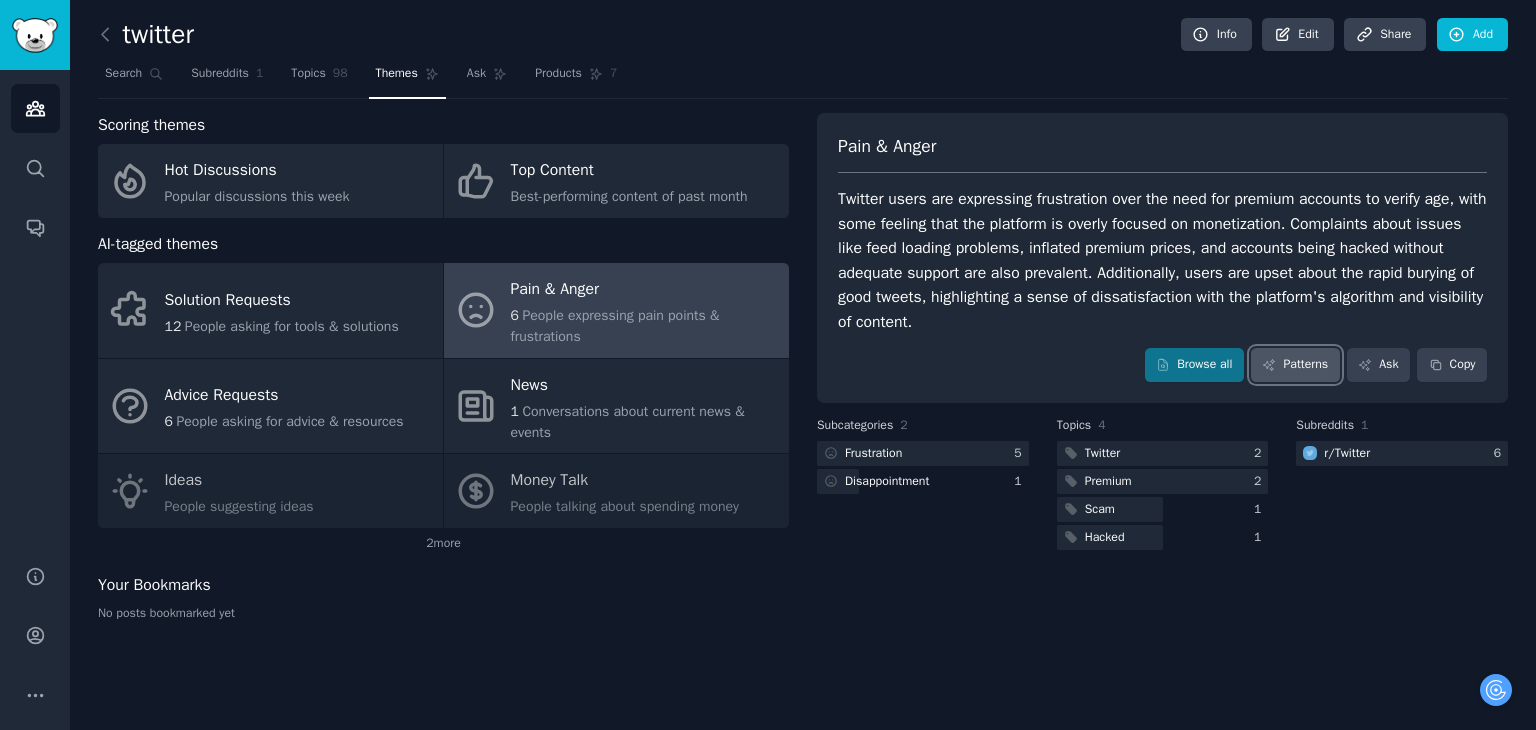 click on "Patterns" at bounding box center [1295, 365] 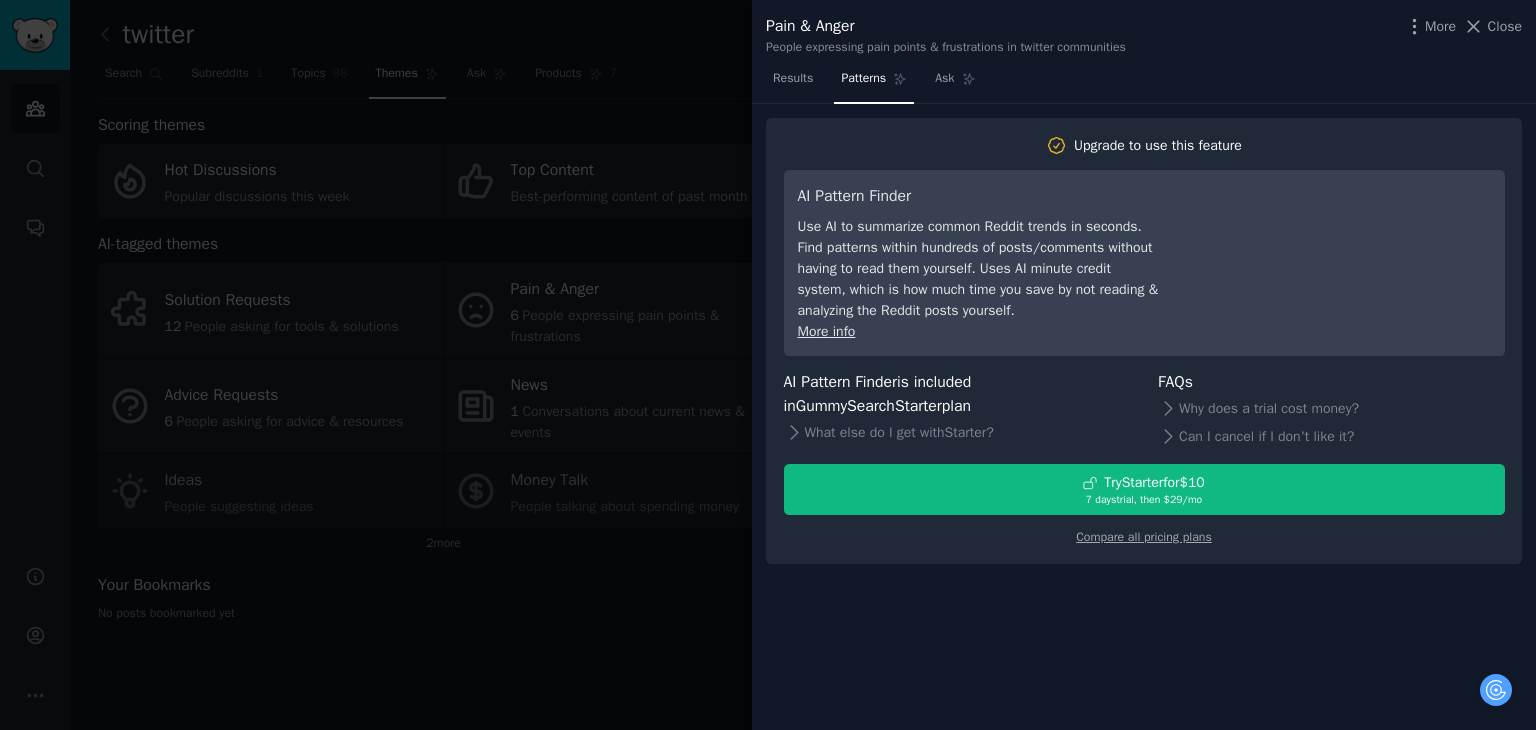 click at bounding box center [768, 365] 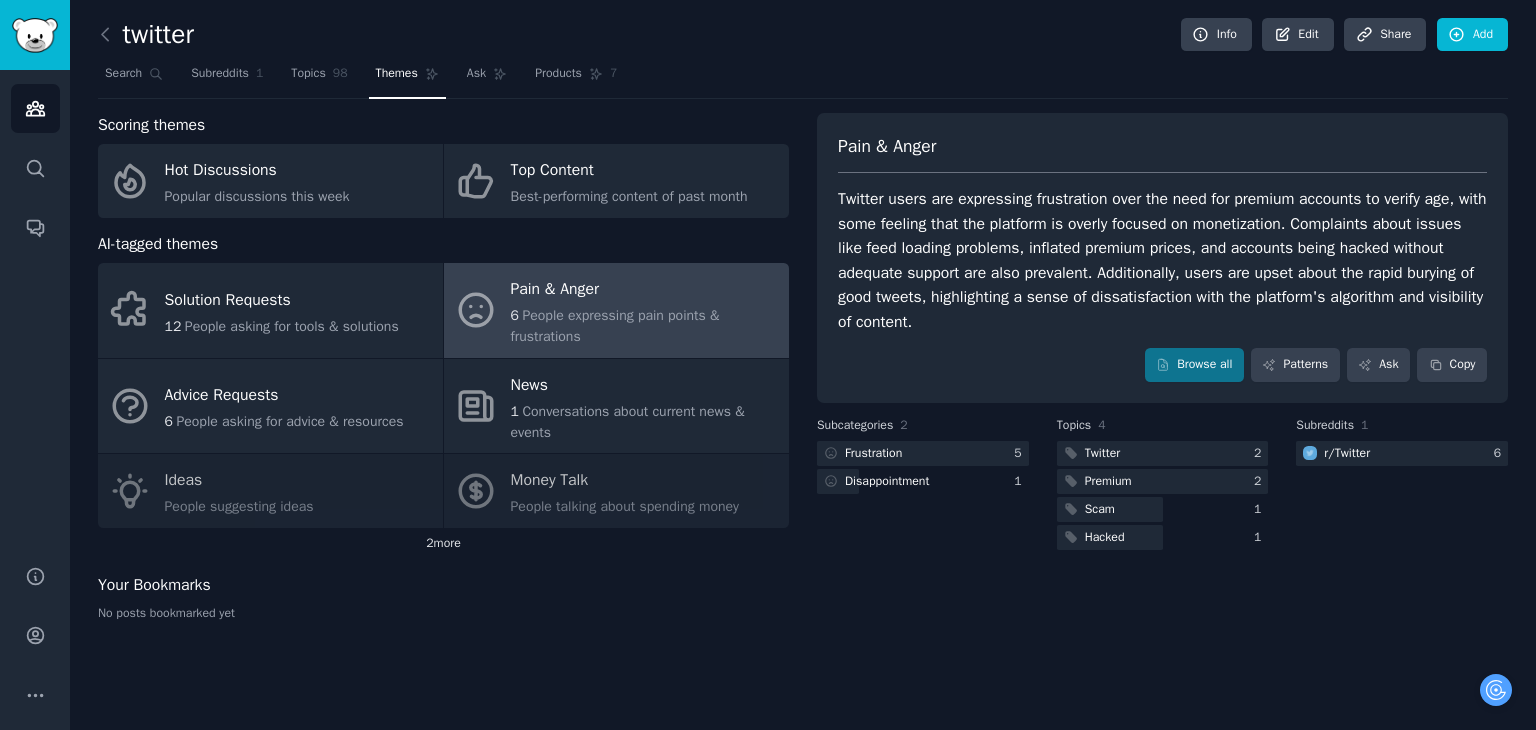 click on "2  more" 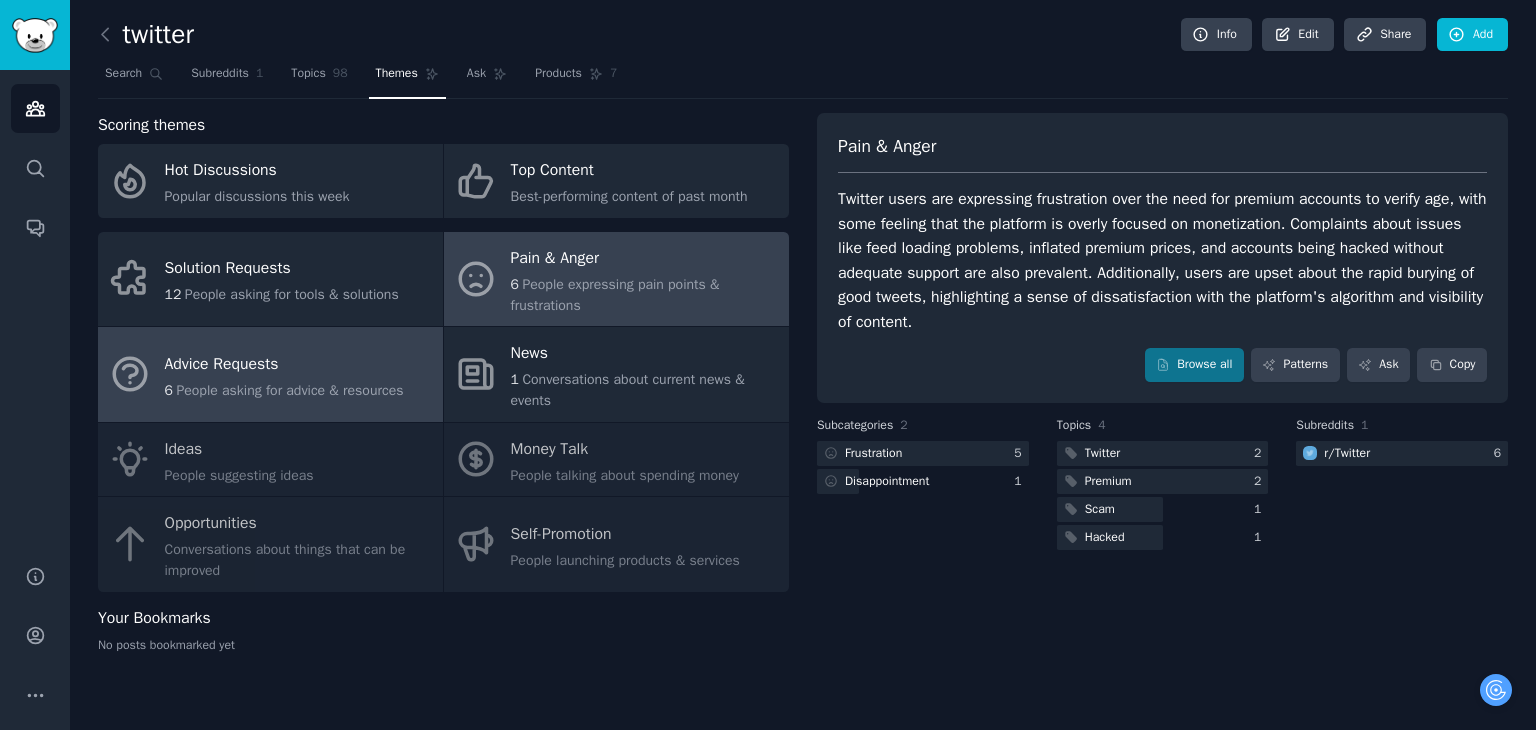 click on "Advice Requests 6 People asking for advice & resources" at bounding box center (270, 374) 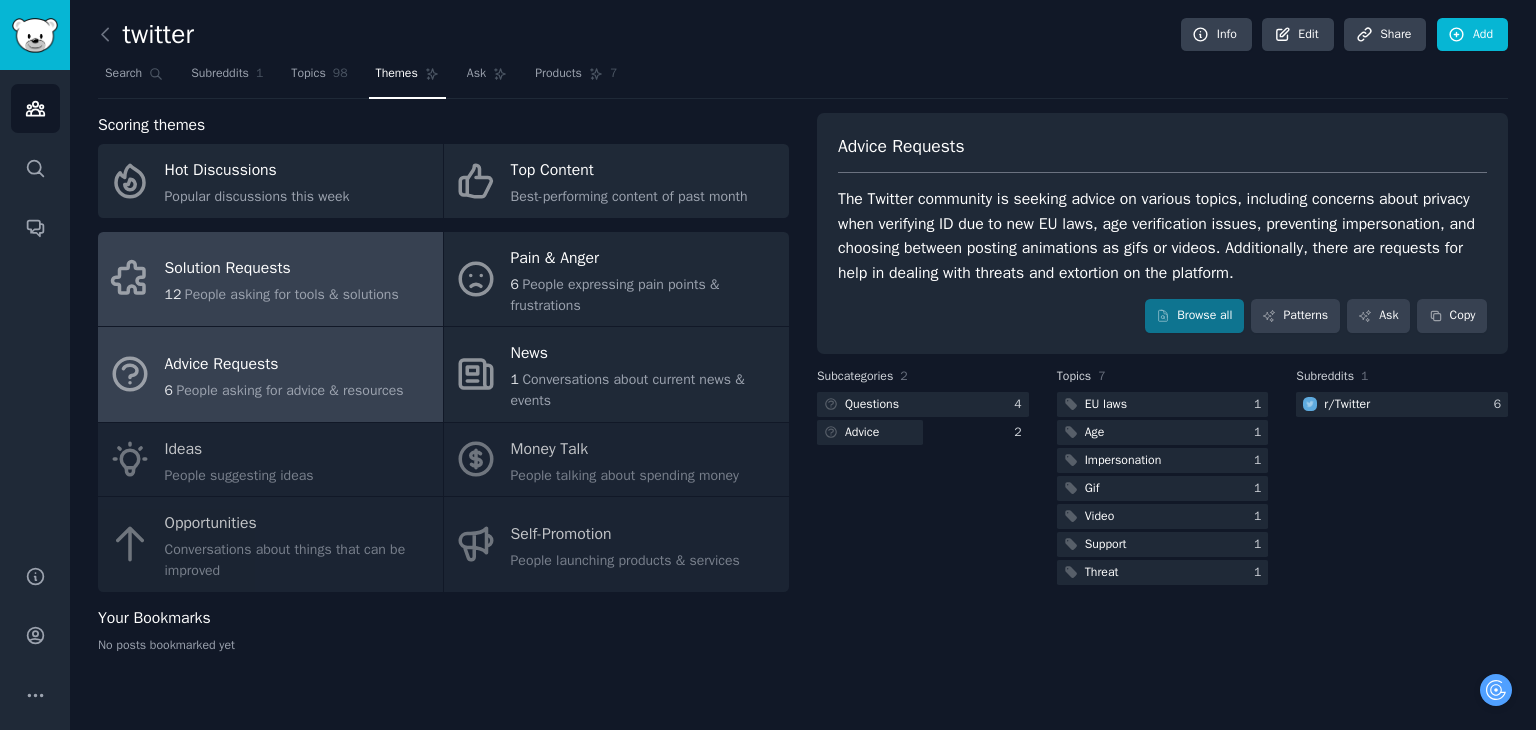 click on "People asking for tools & solutions" at bounding box center (292, 294) 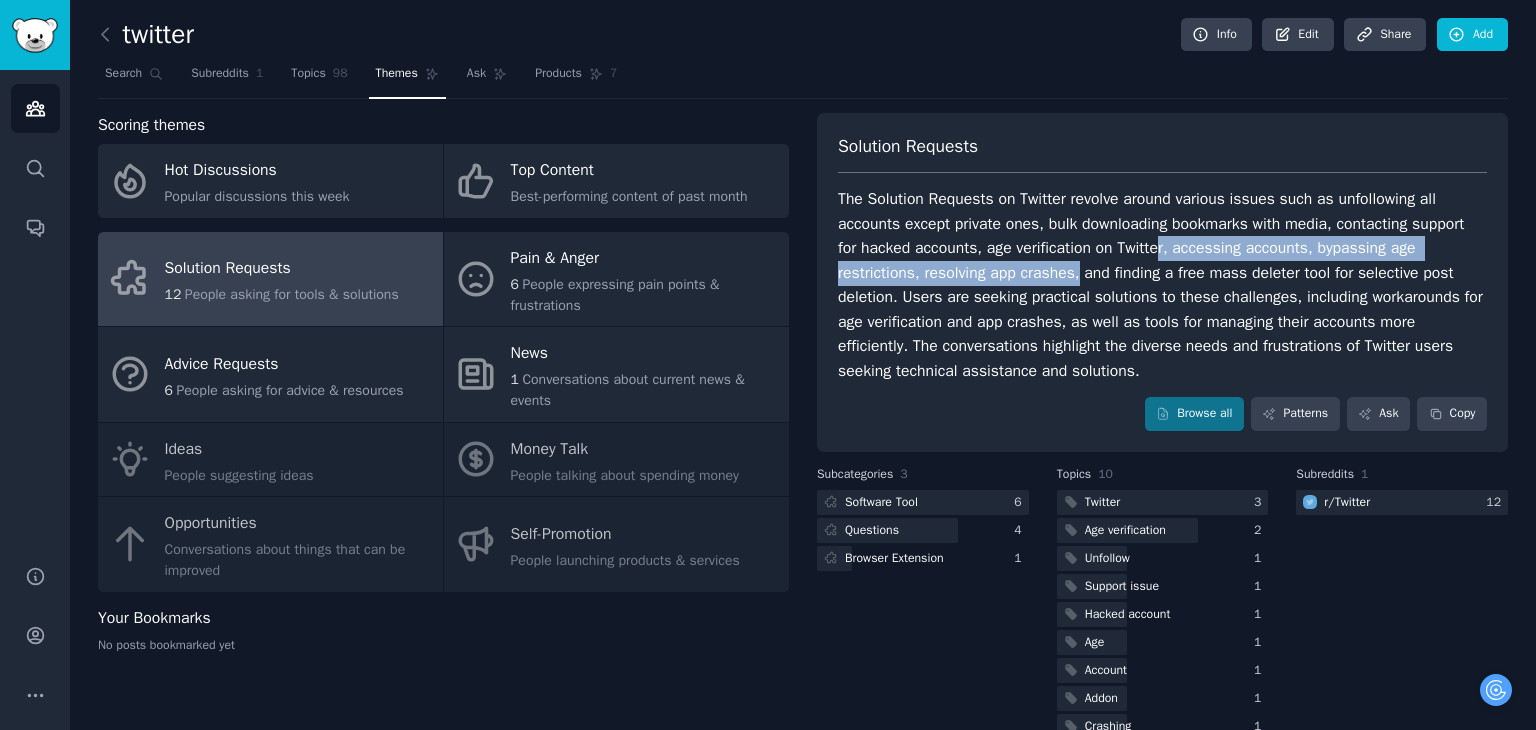 drag, startPoint x: 1158, startPoint y: 246, endPoint x: 1074, endPoint y: 280, distance: 90.62009 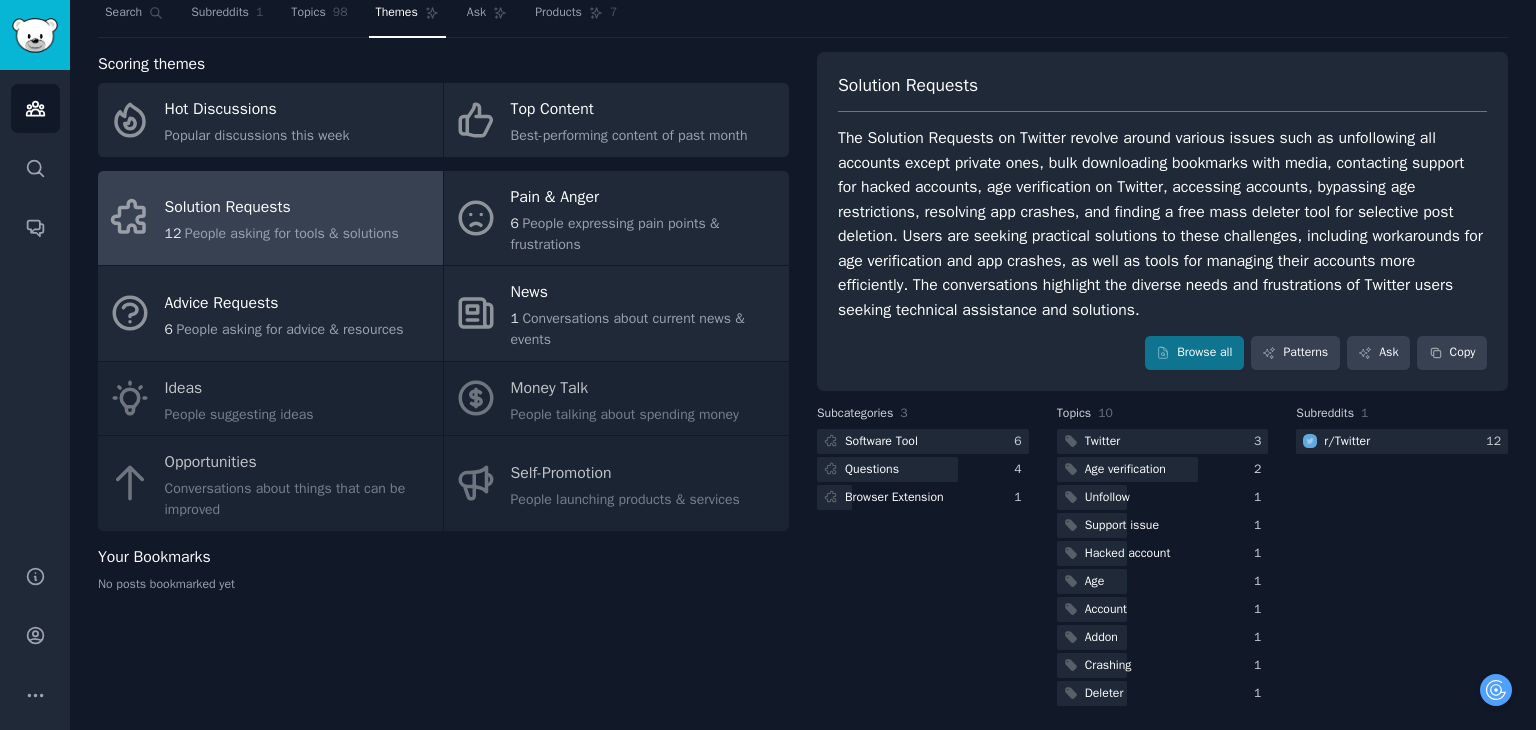 scroll, scrollTop: 67, scrollLeft: 0, axis: vertical 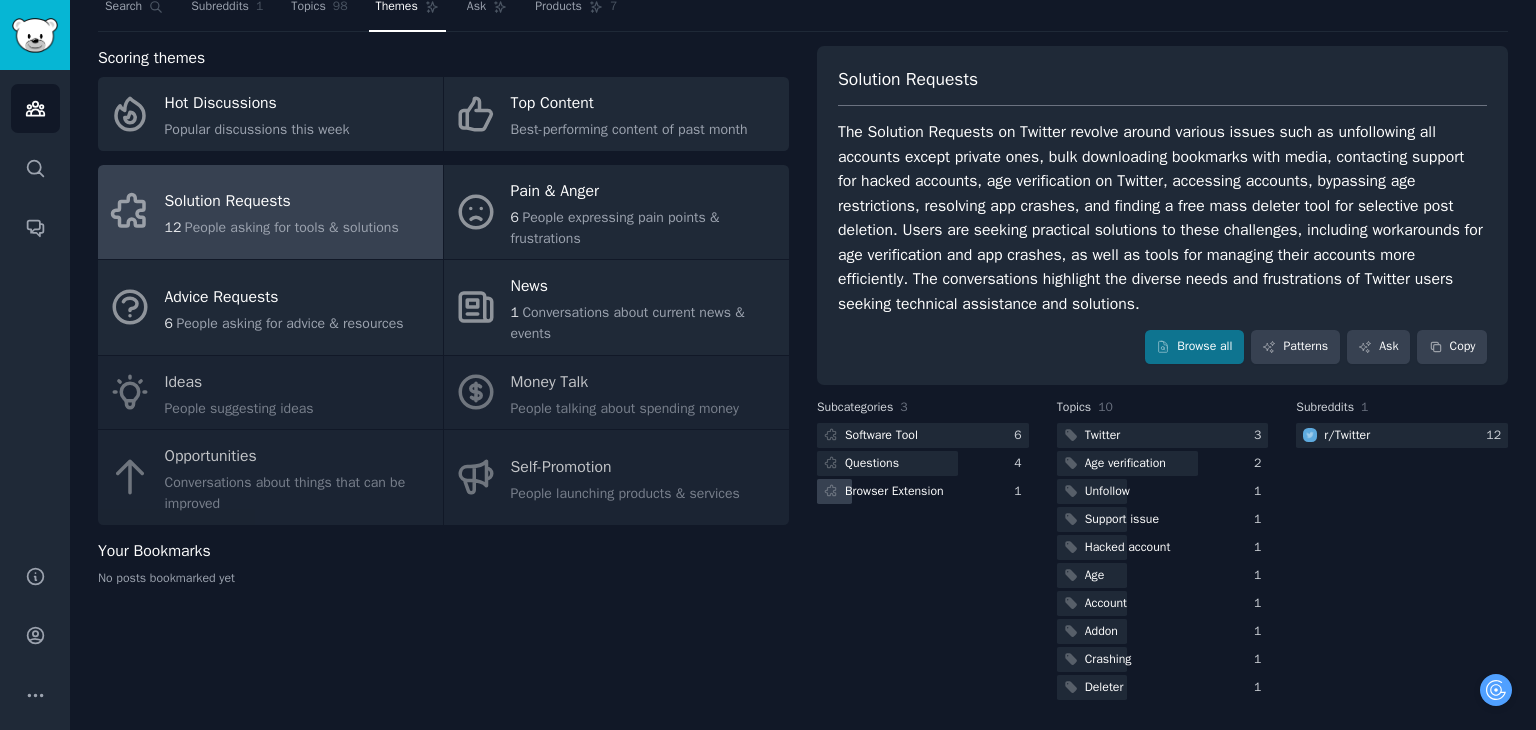click on "Browser Extension" at bounding box center (894, 492) 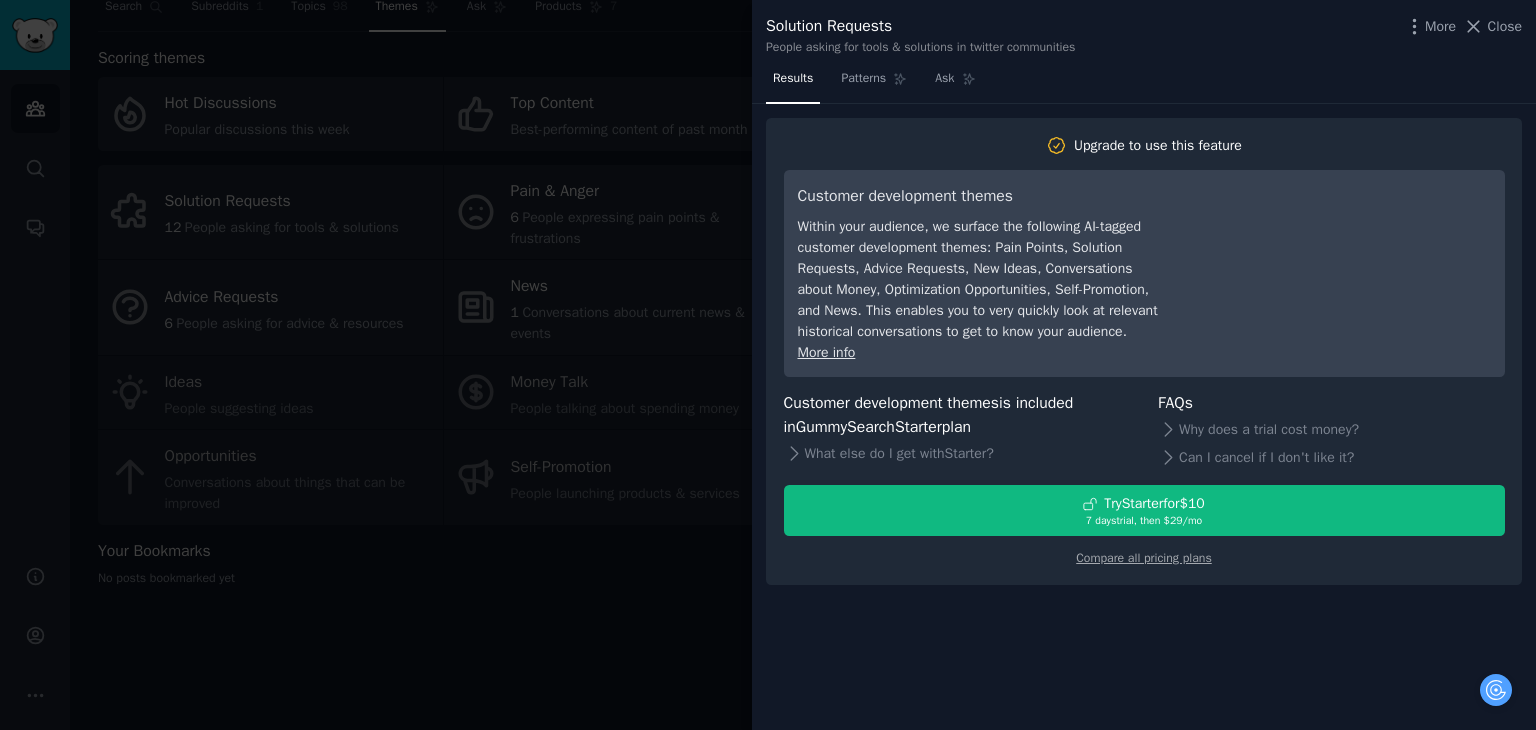 click at bounding box center [768, 365] 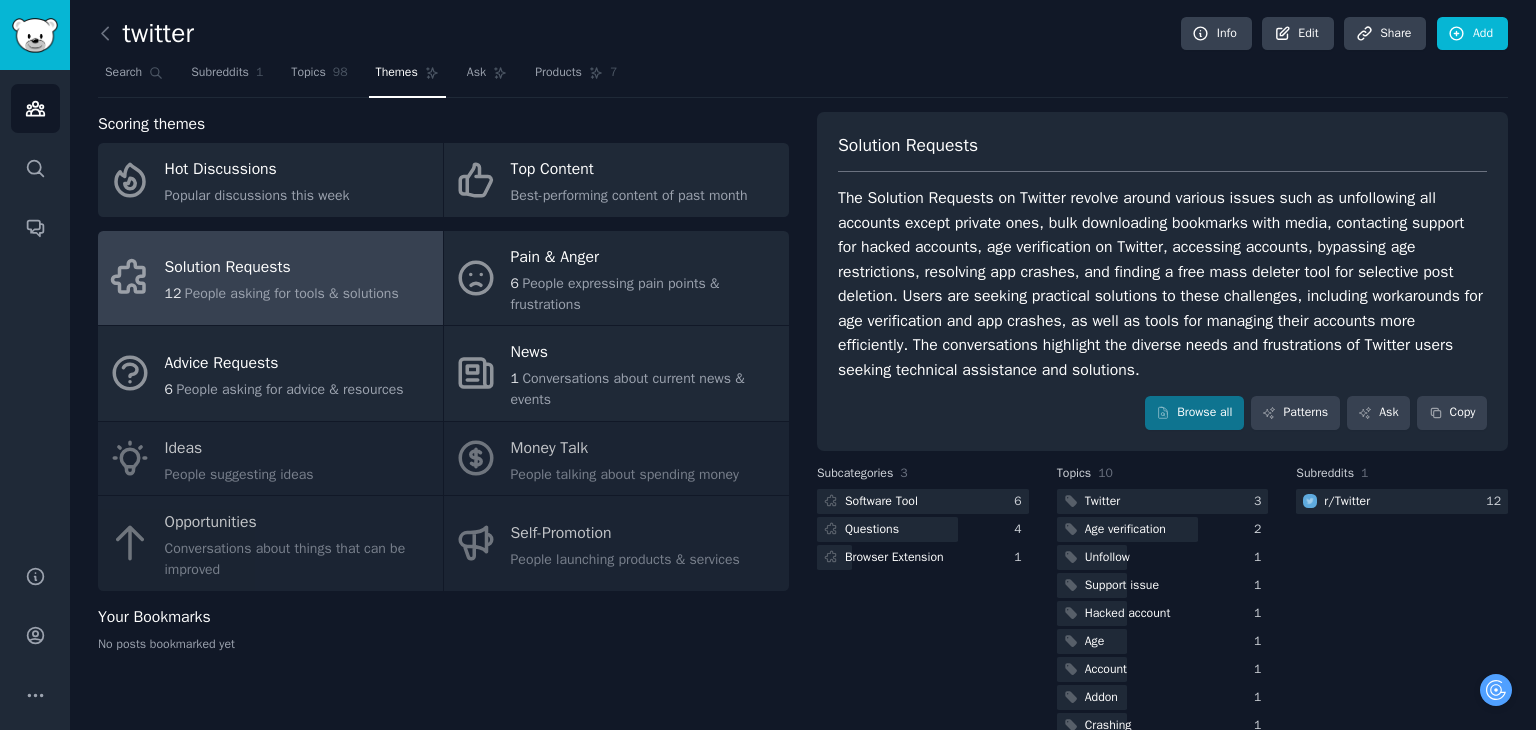 scroll, scrollTop: 0, scrollLeft: 0, axis: both 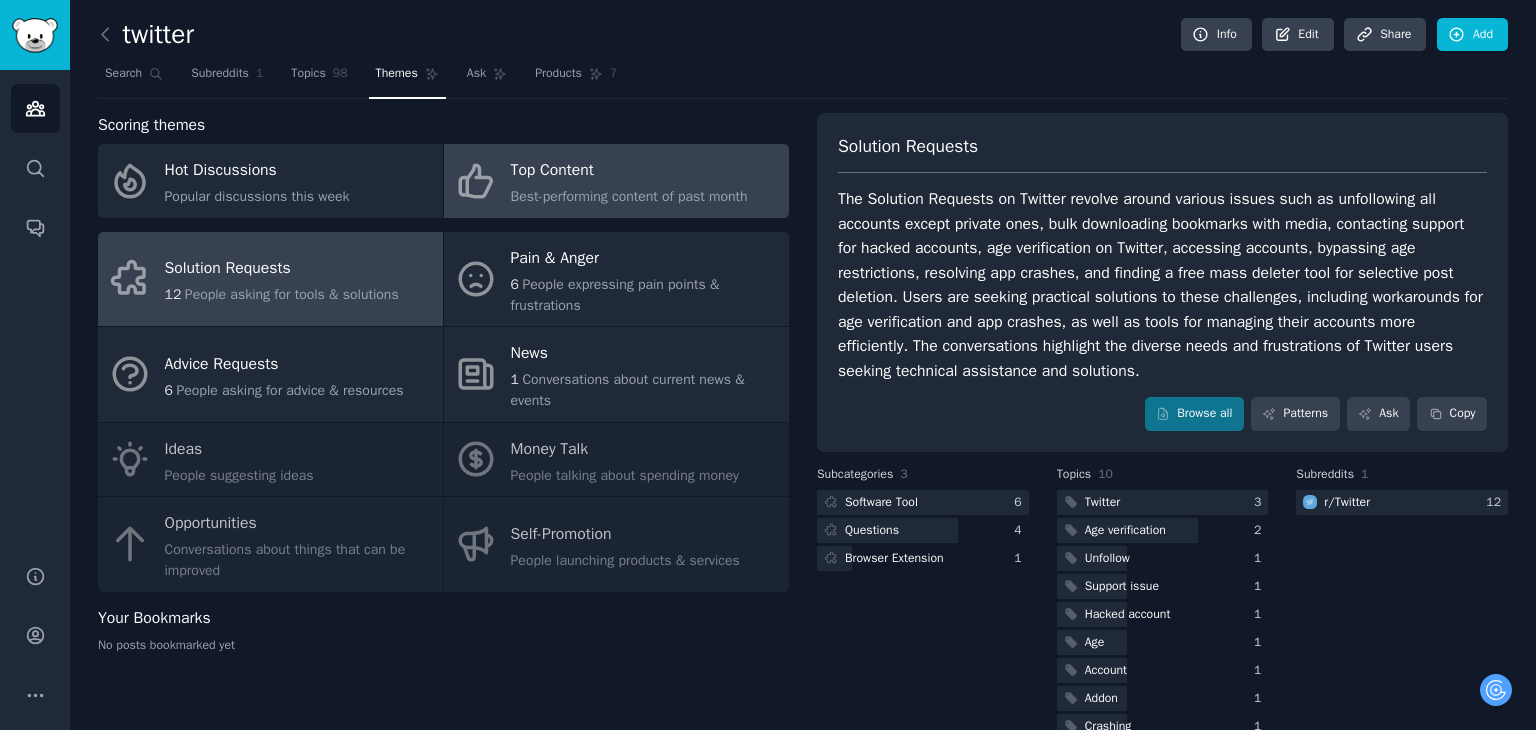 click on "Top Content" at bounding box center [629, 171] 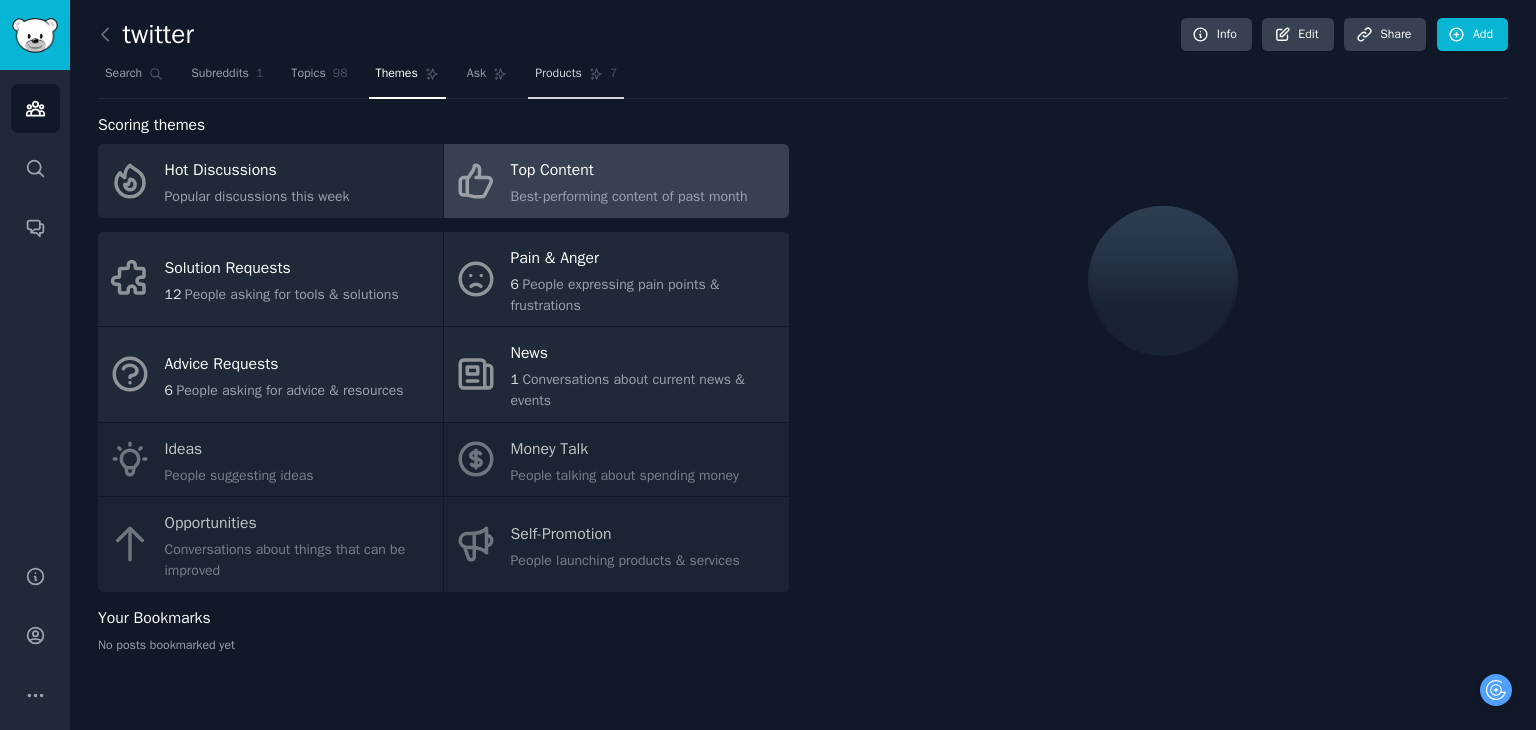 click on "Products 7" at bounding box center [576, 78] 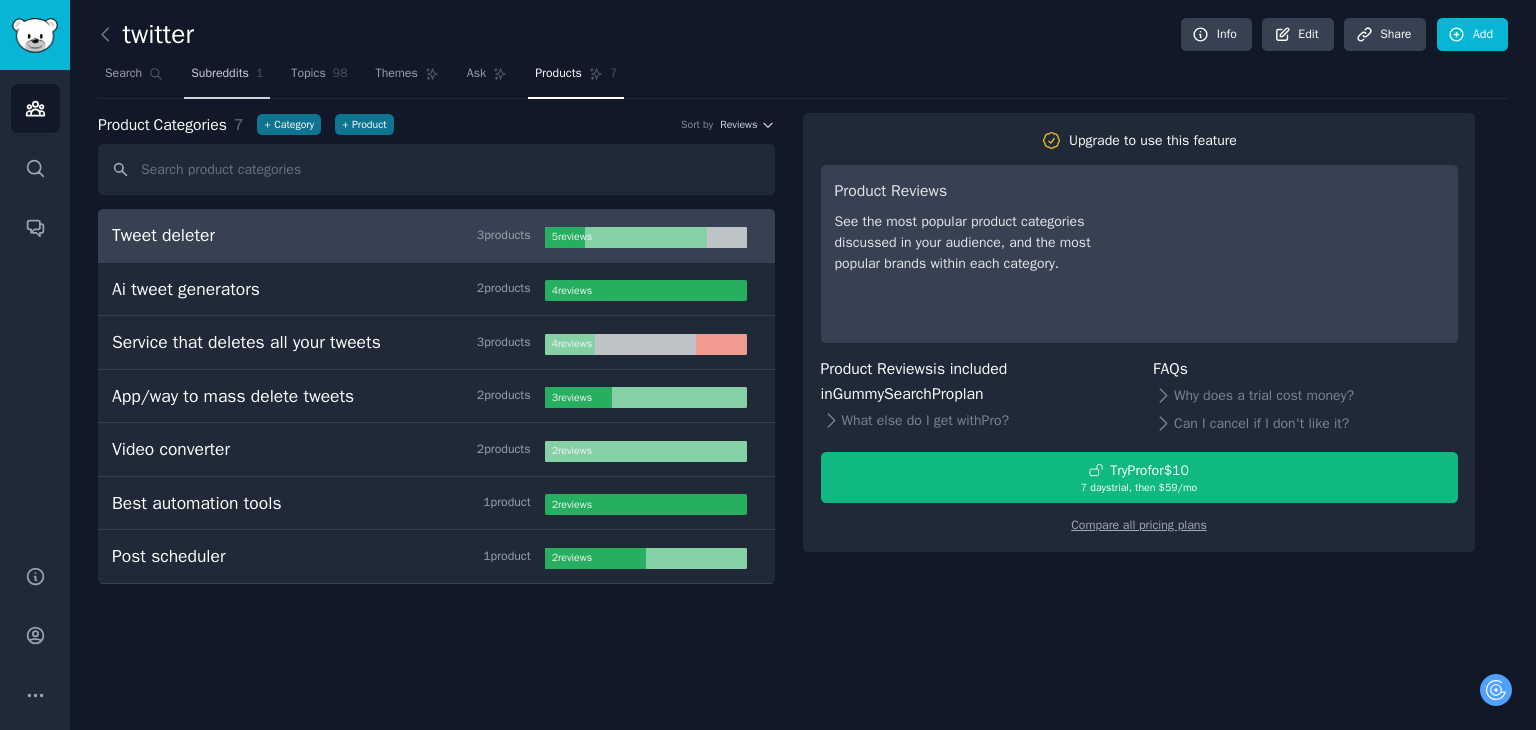 click on "Subreddits" at bounding box center (220, 74) 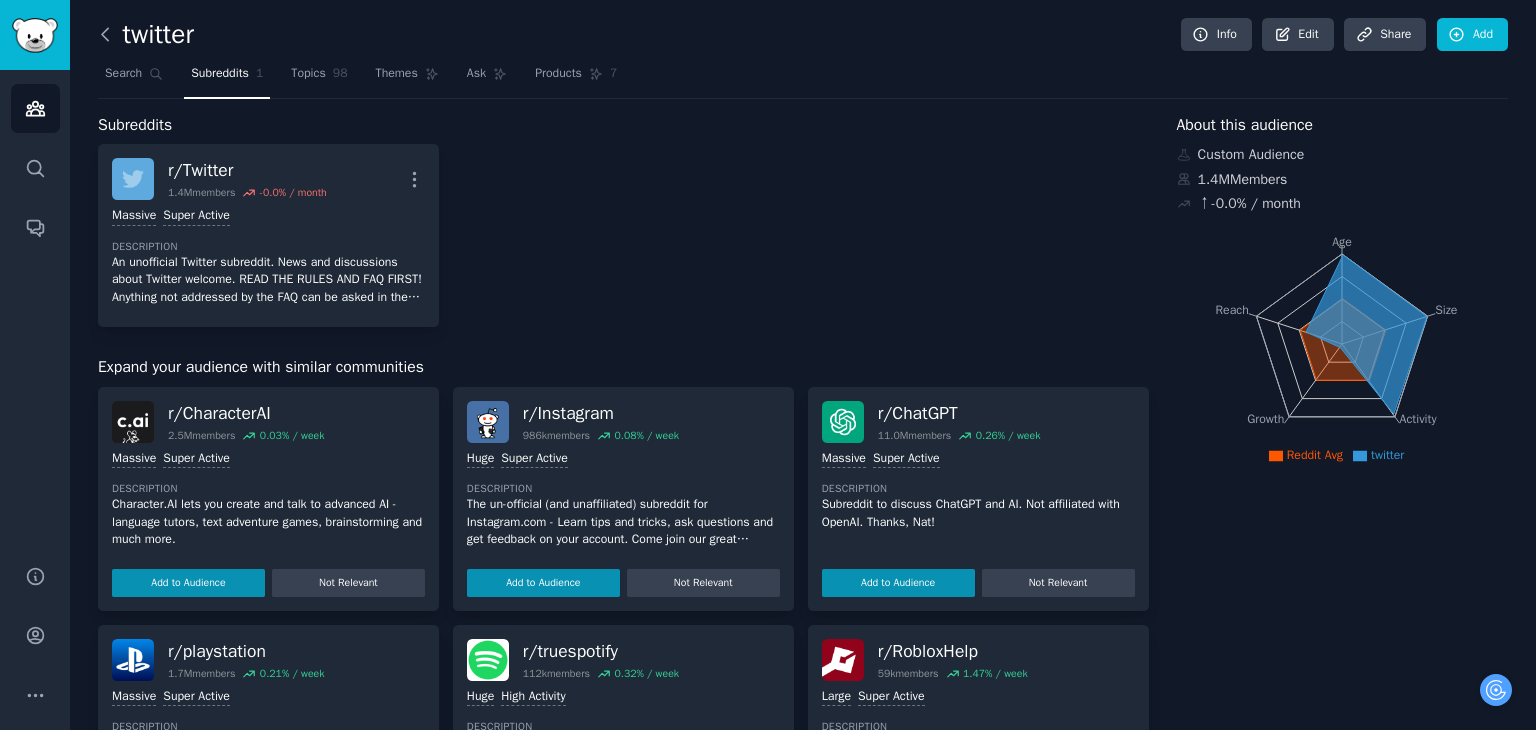 click 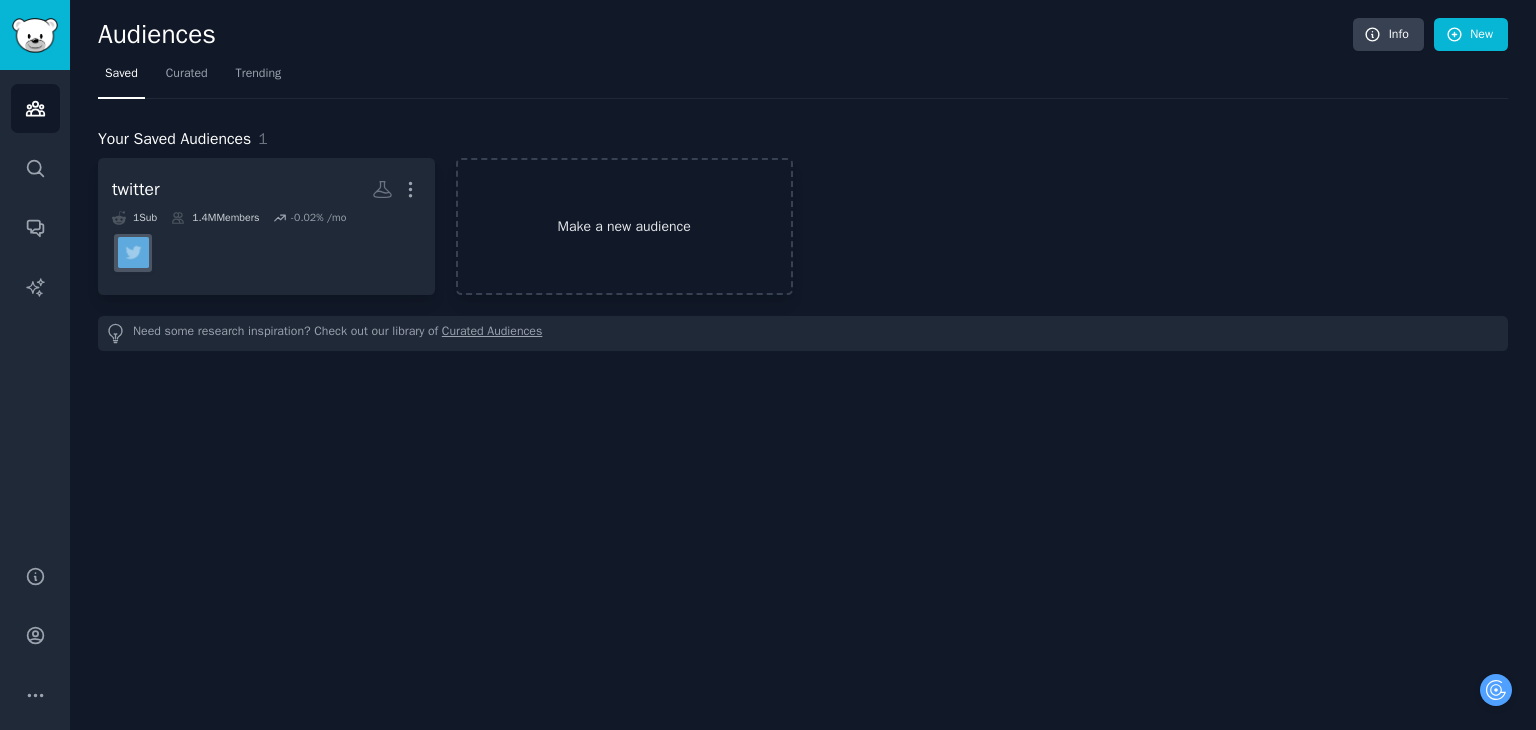click on "Make a new audience" at bounding box center (624, 226) 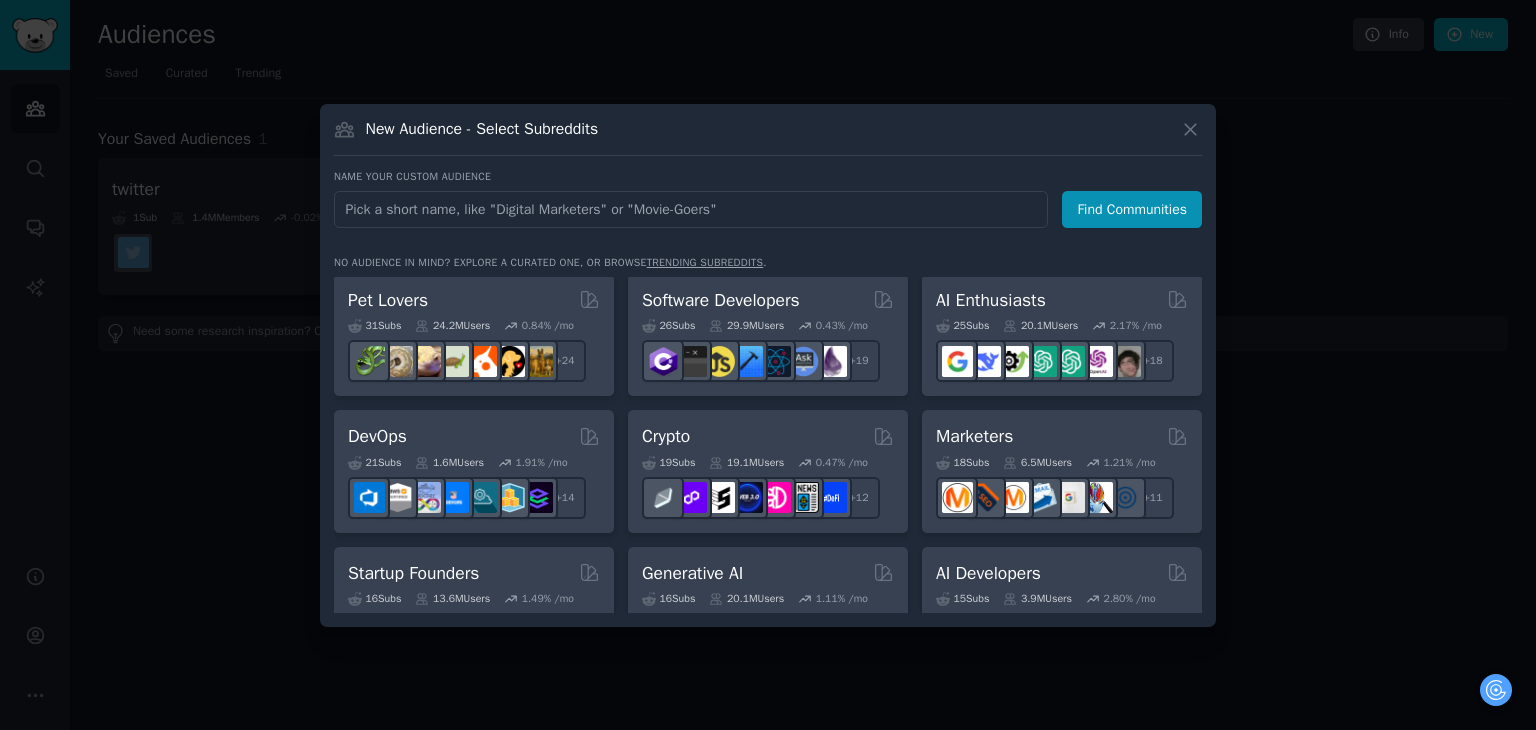 scroll, scrollTop: 0, scrollLeft: 0, axis: both 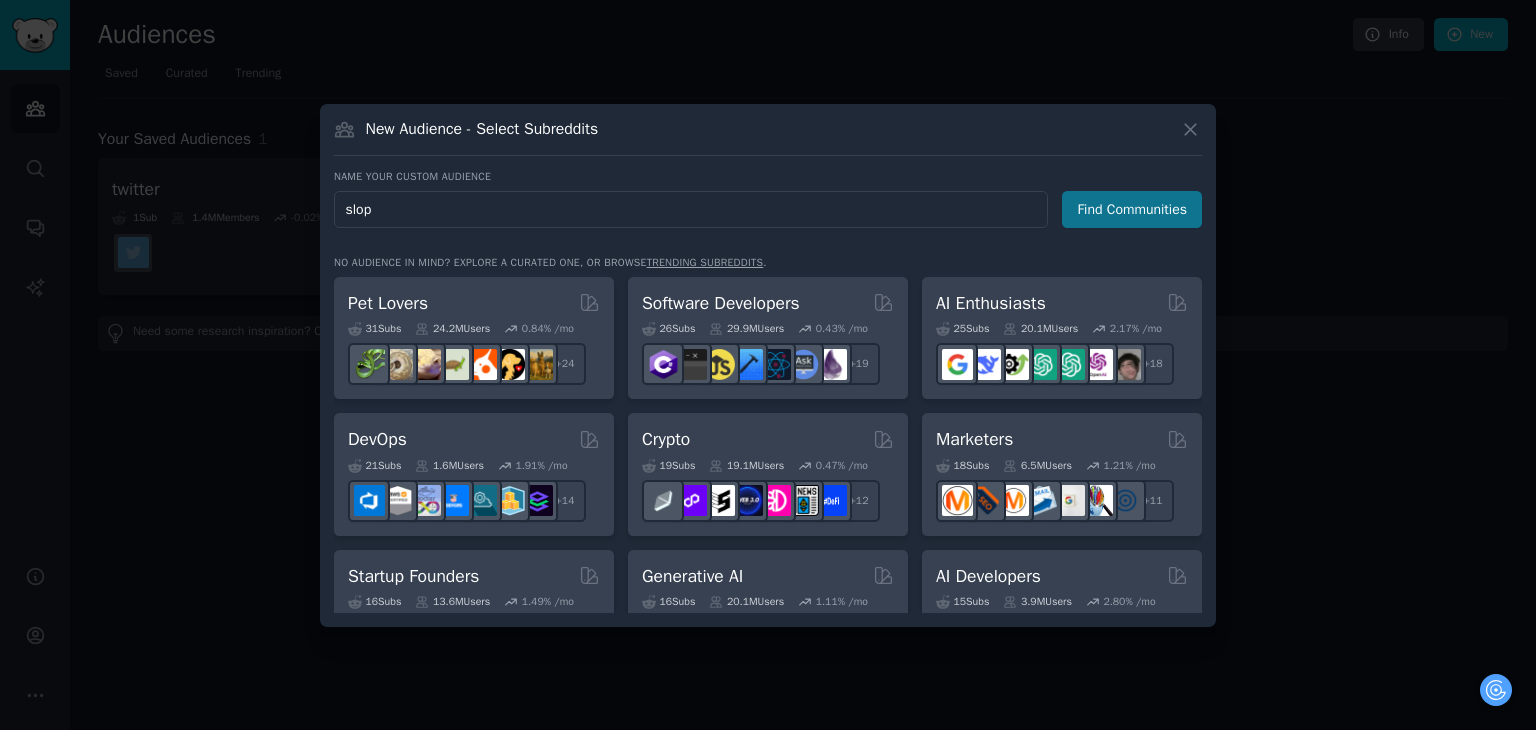 type on "slop" 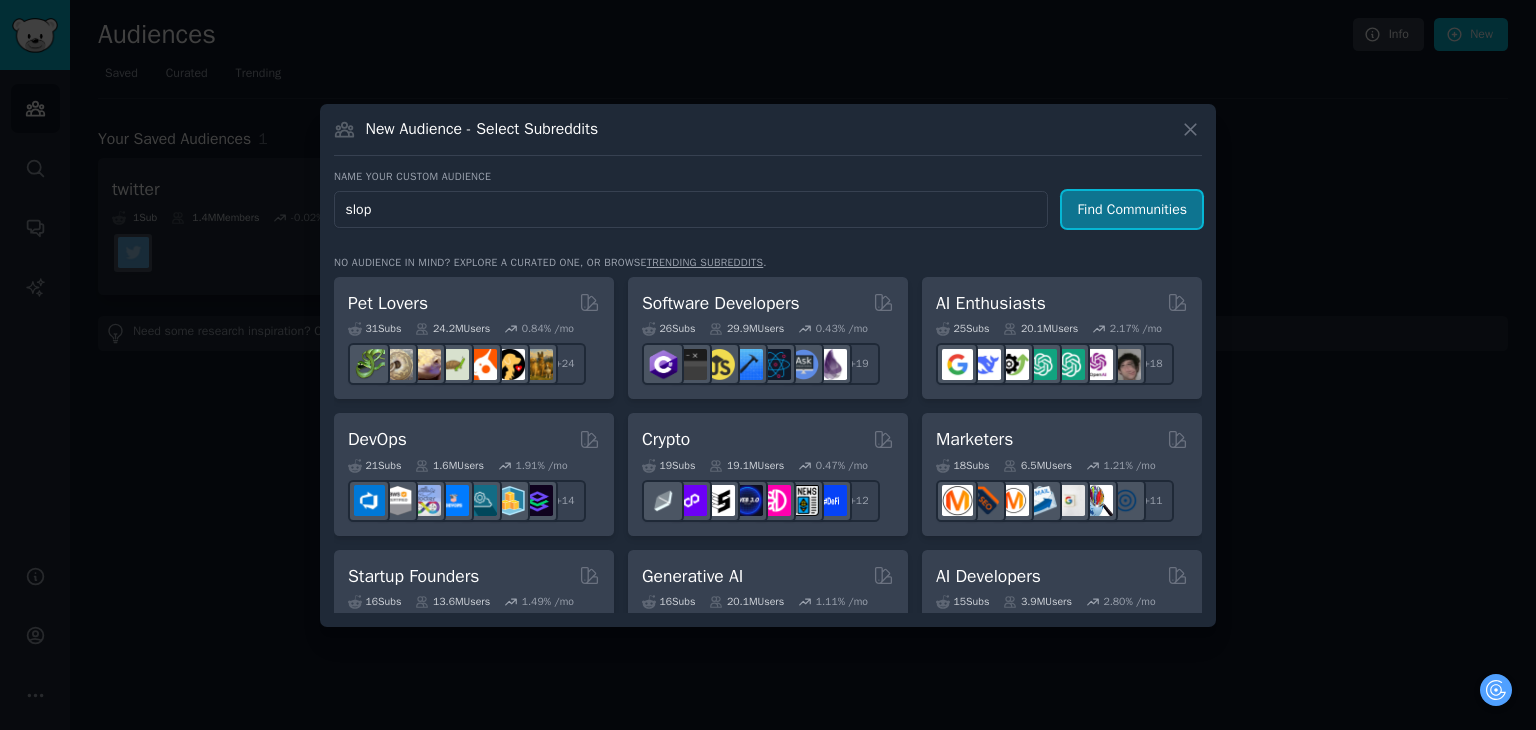click on "Find Communities" at bounding box center (1132, 209) 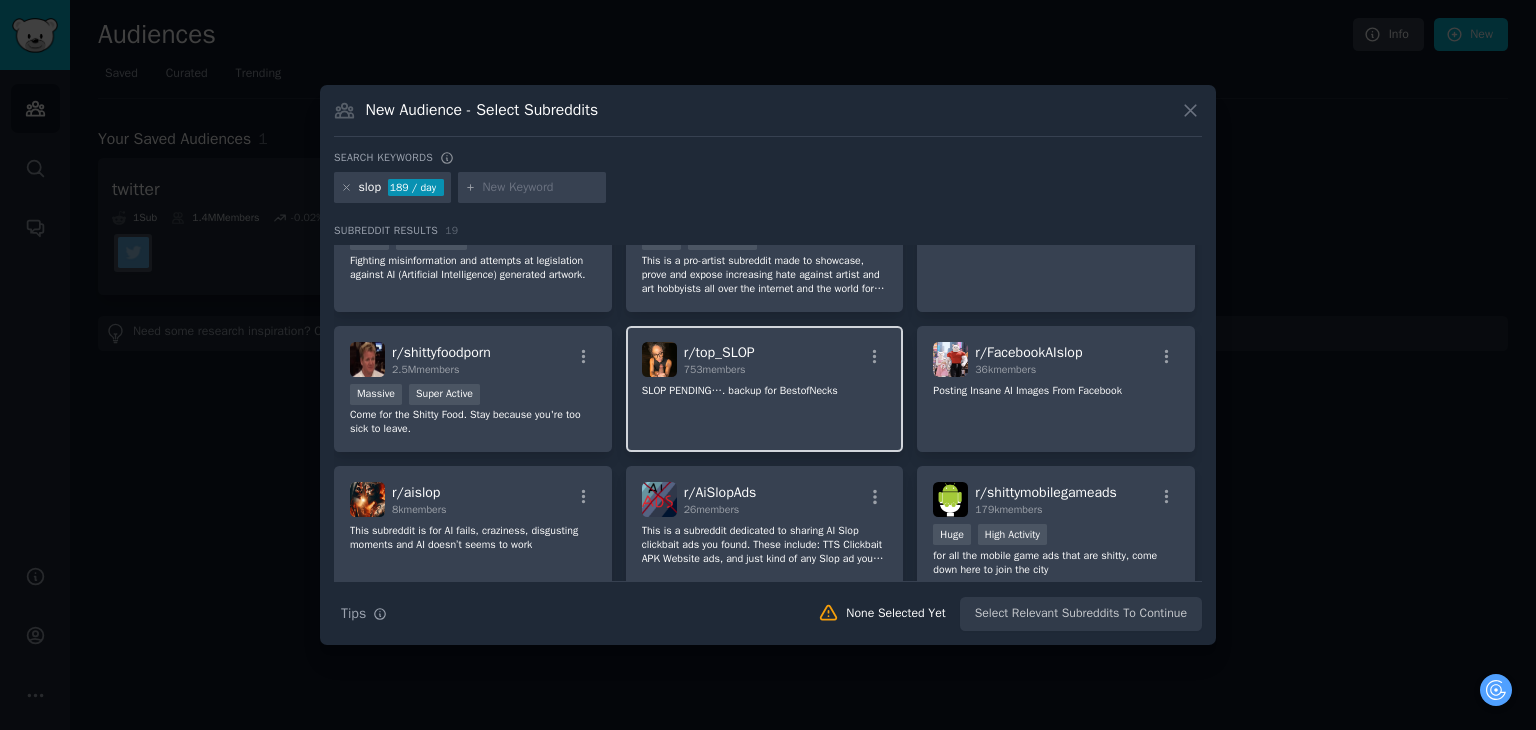 scroll, scrollTop: 0, scrollLeft: 0, axis: both 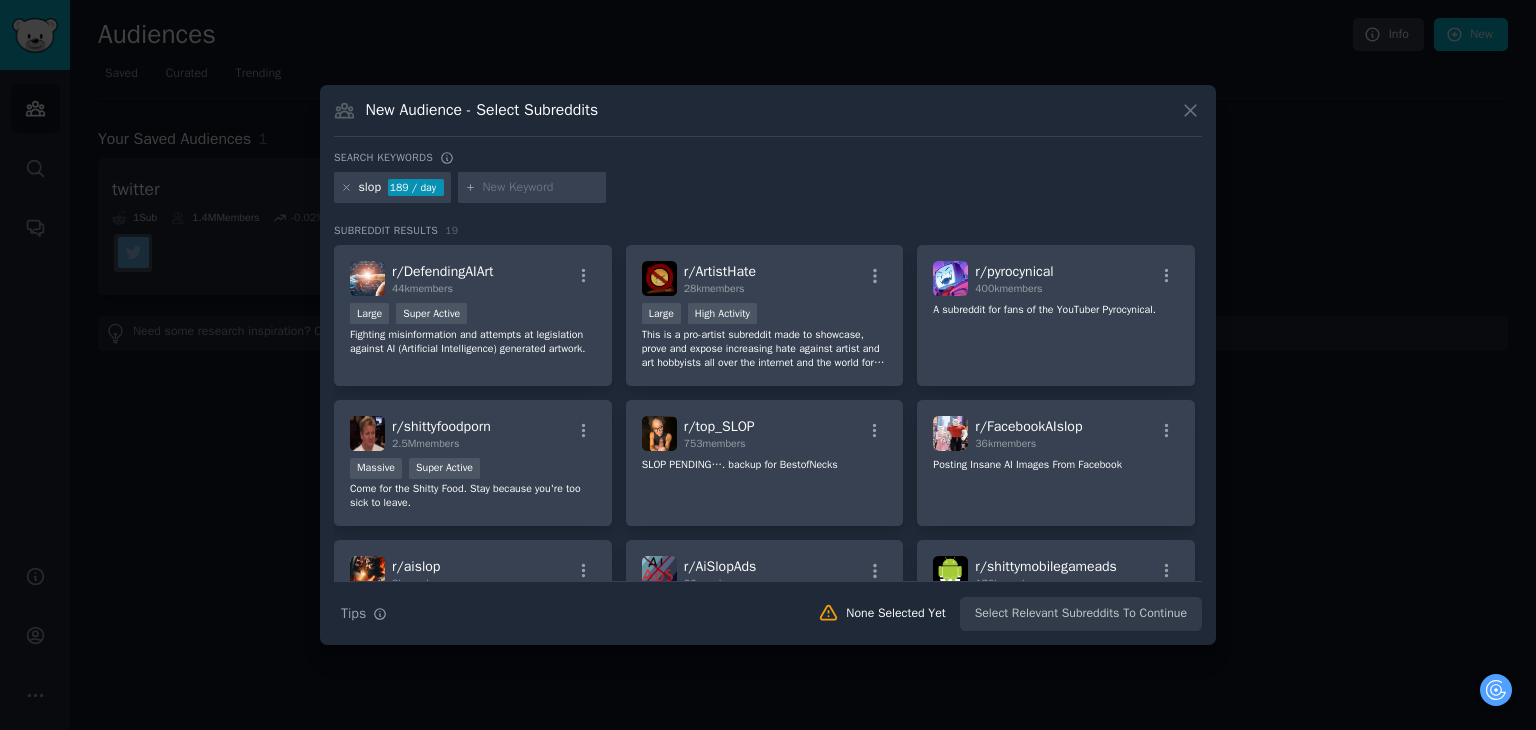 click at bounding box center (541, 188) 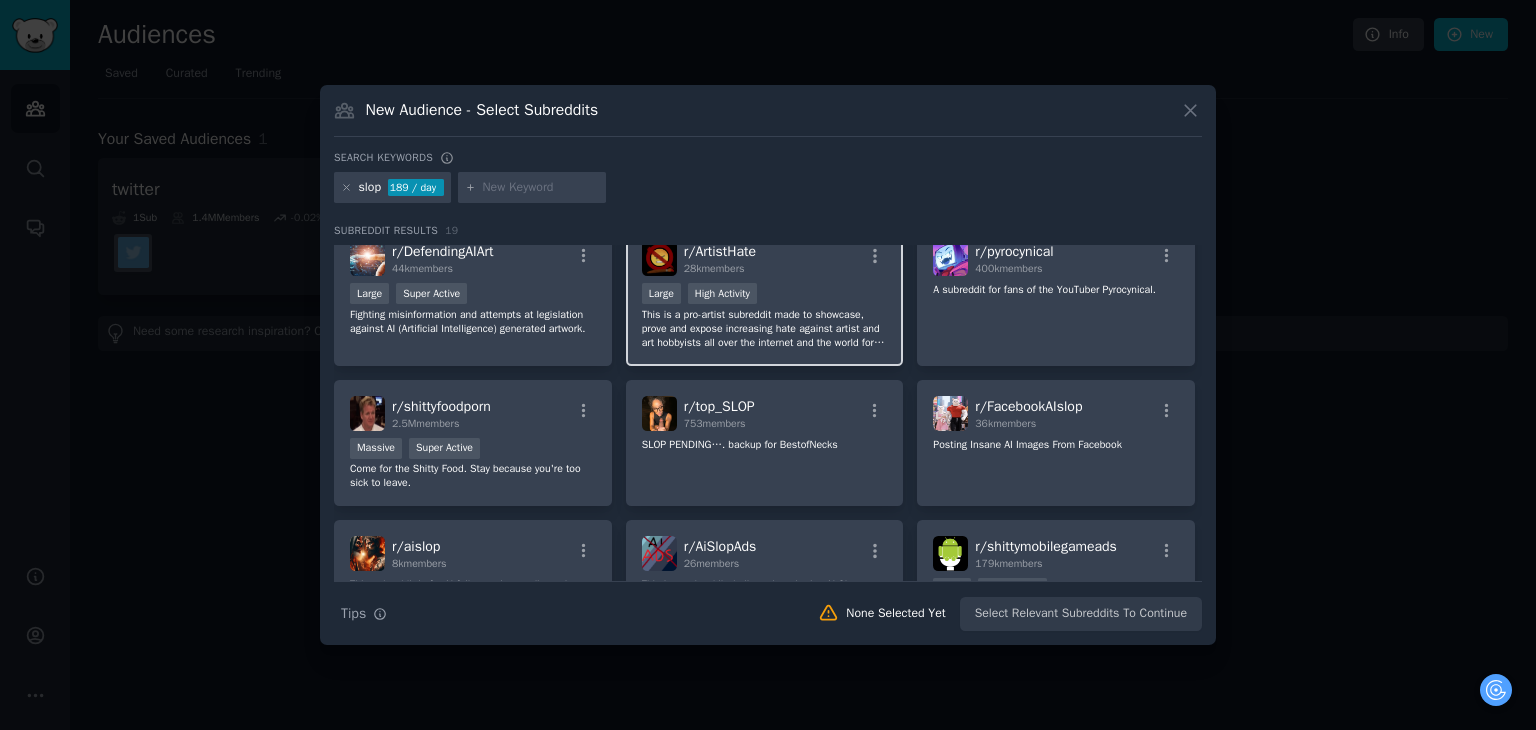 scroll, scrollTop: 0, scrollLeft: 0, axis: both 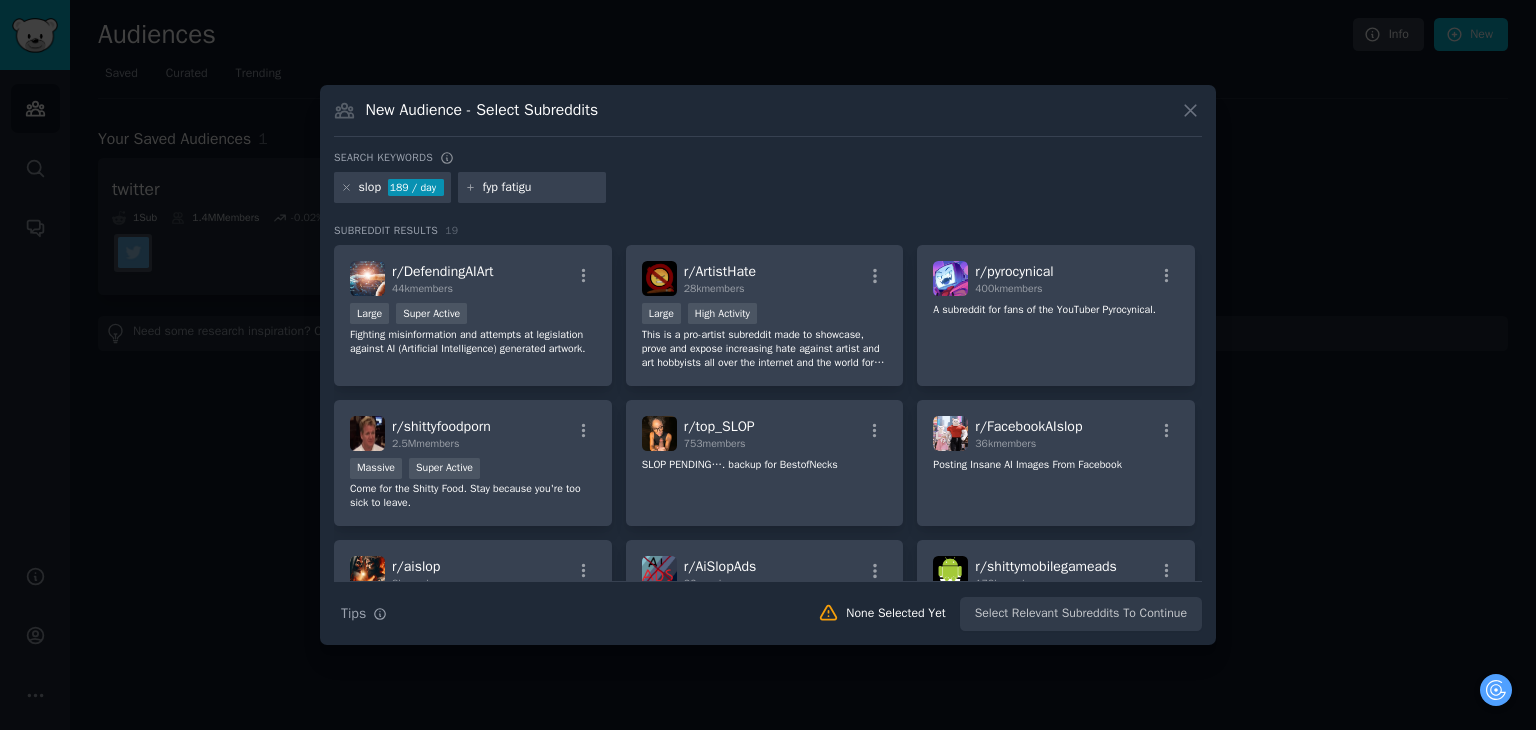 type on "fyp fatigue" 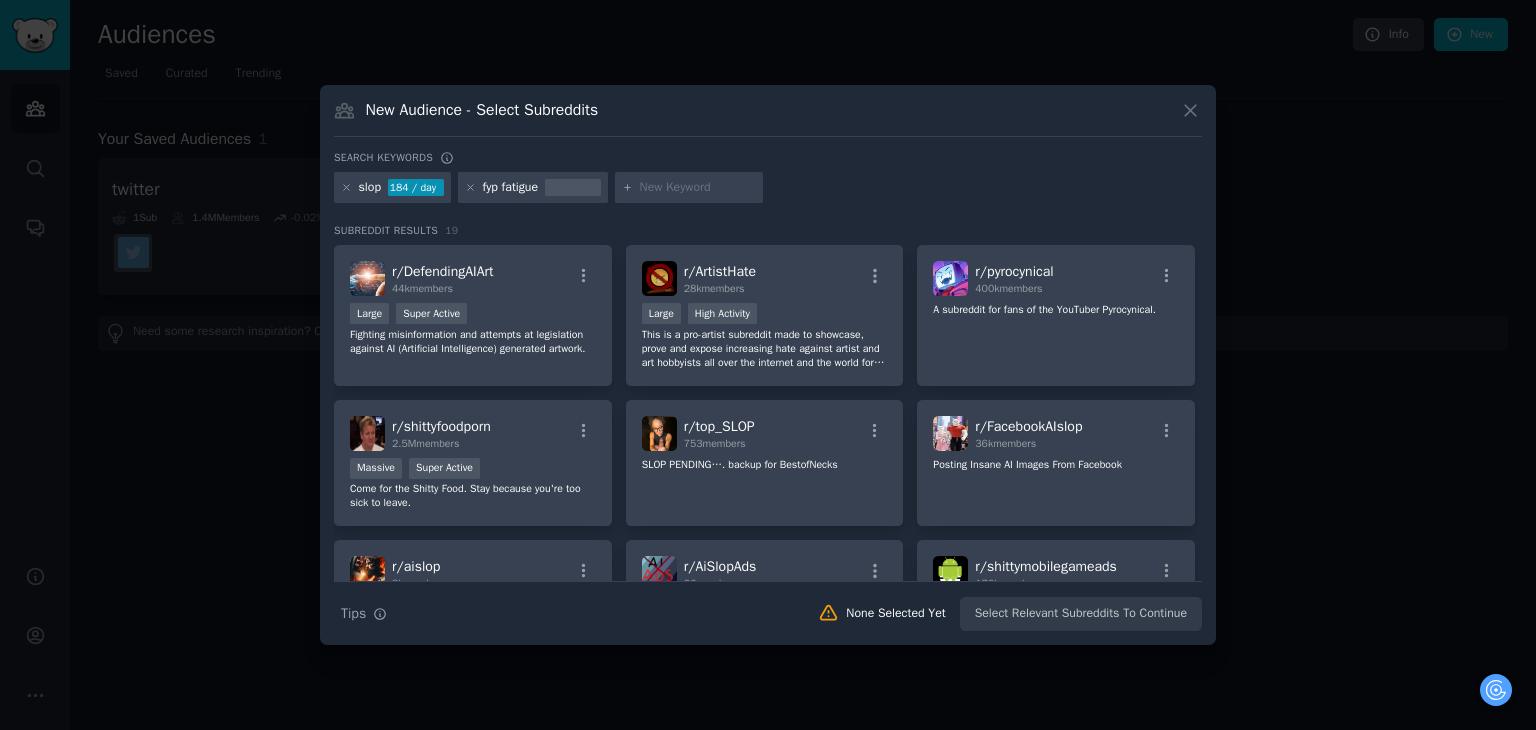click at bounding box center [698, 188] 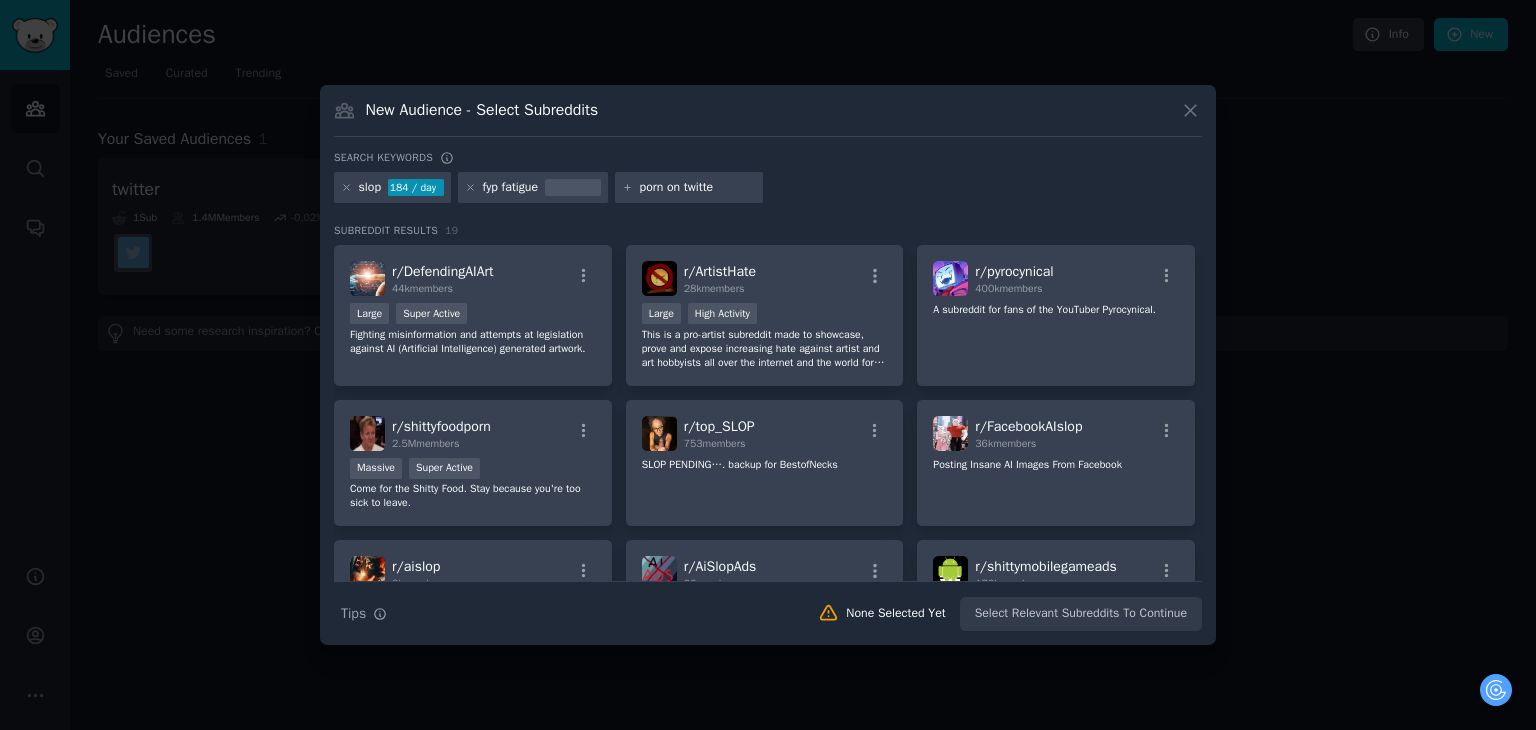 type on "porn on twitter" 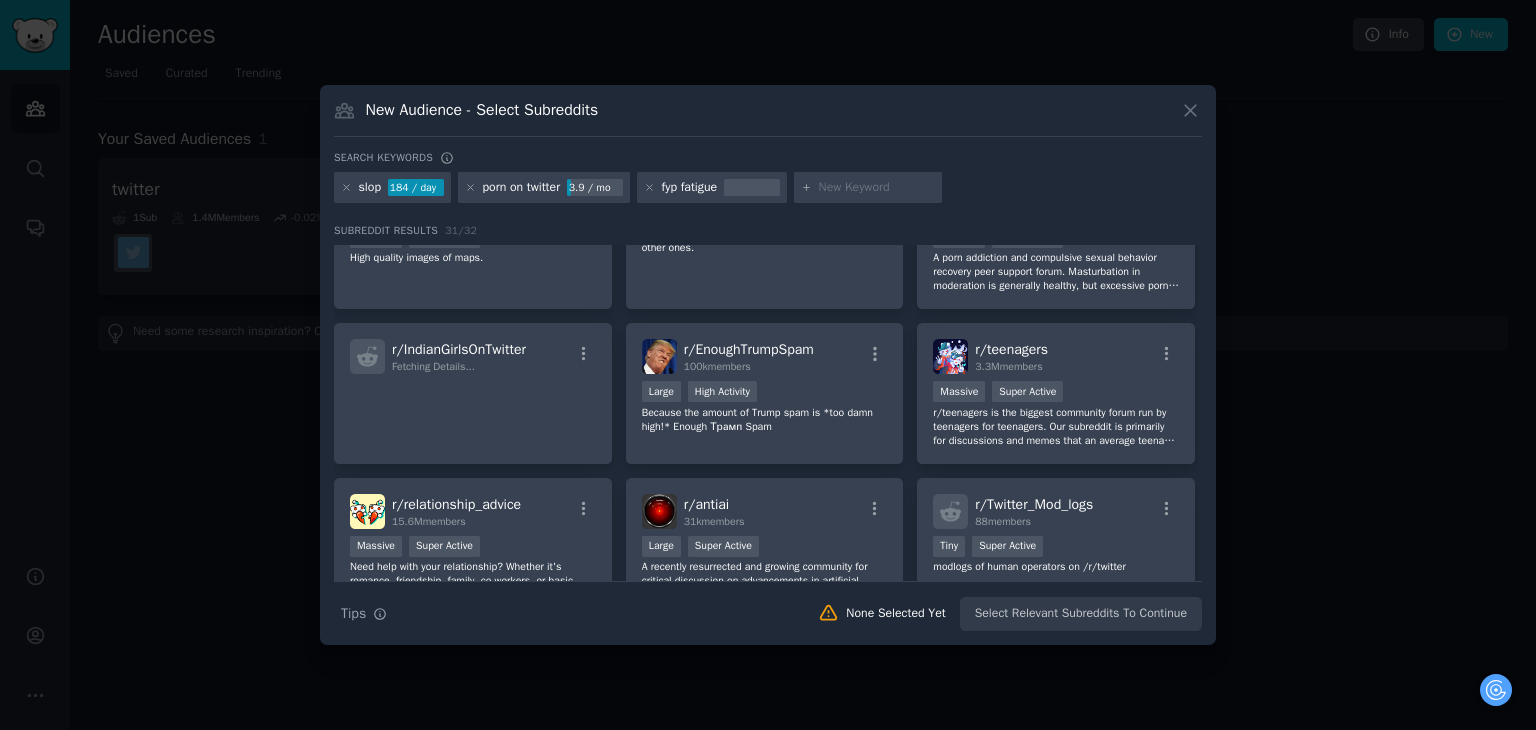 scroll, scrollTop: 800, scrollLeft: 0, axis: vertical 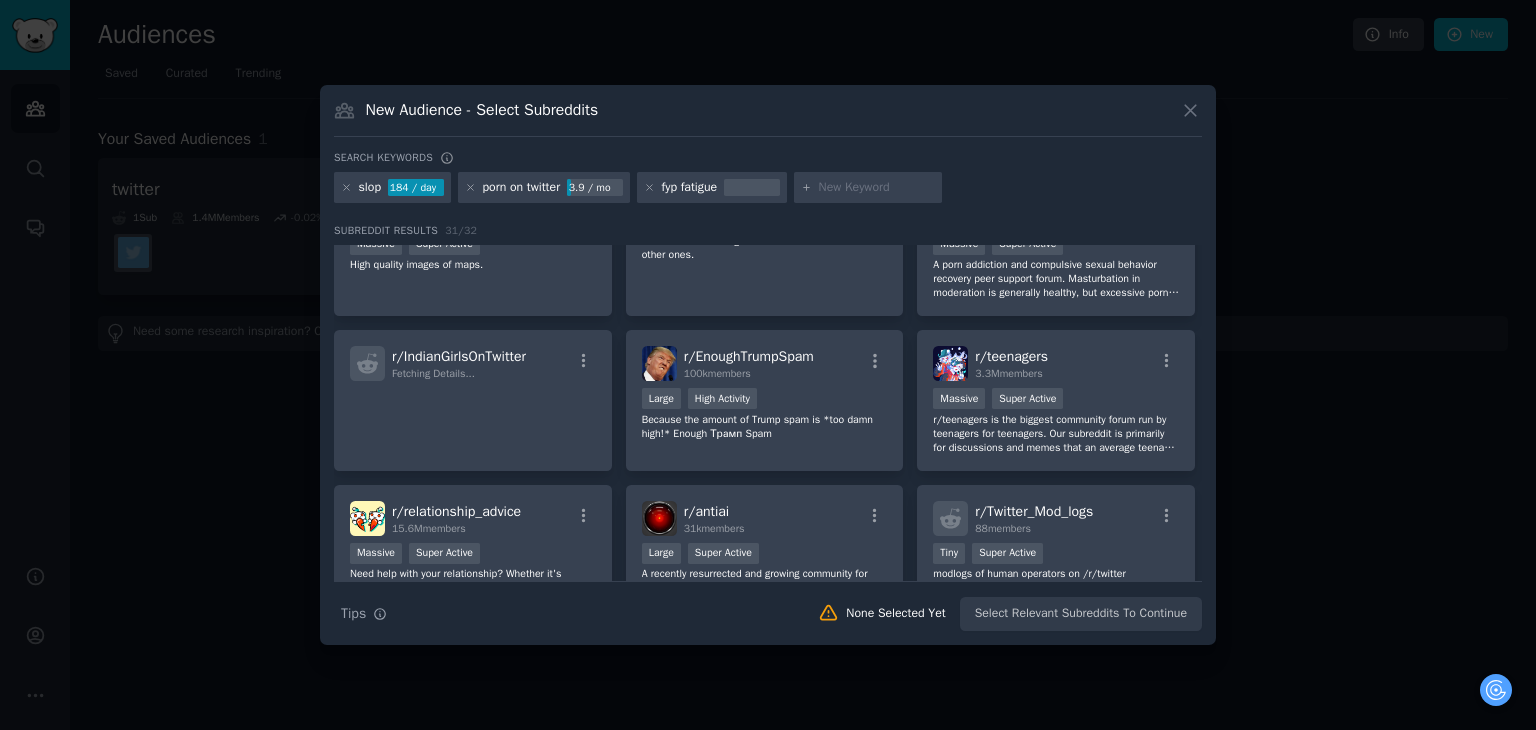 click at bounding box center (877, 188) 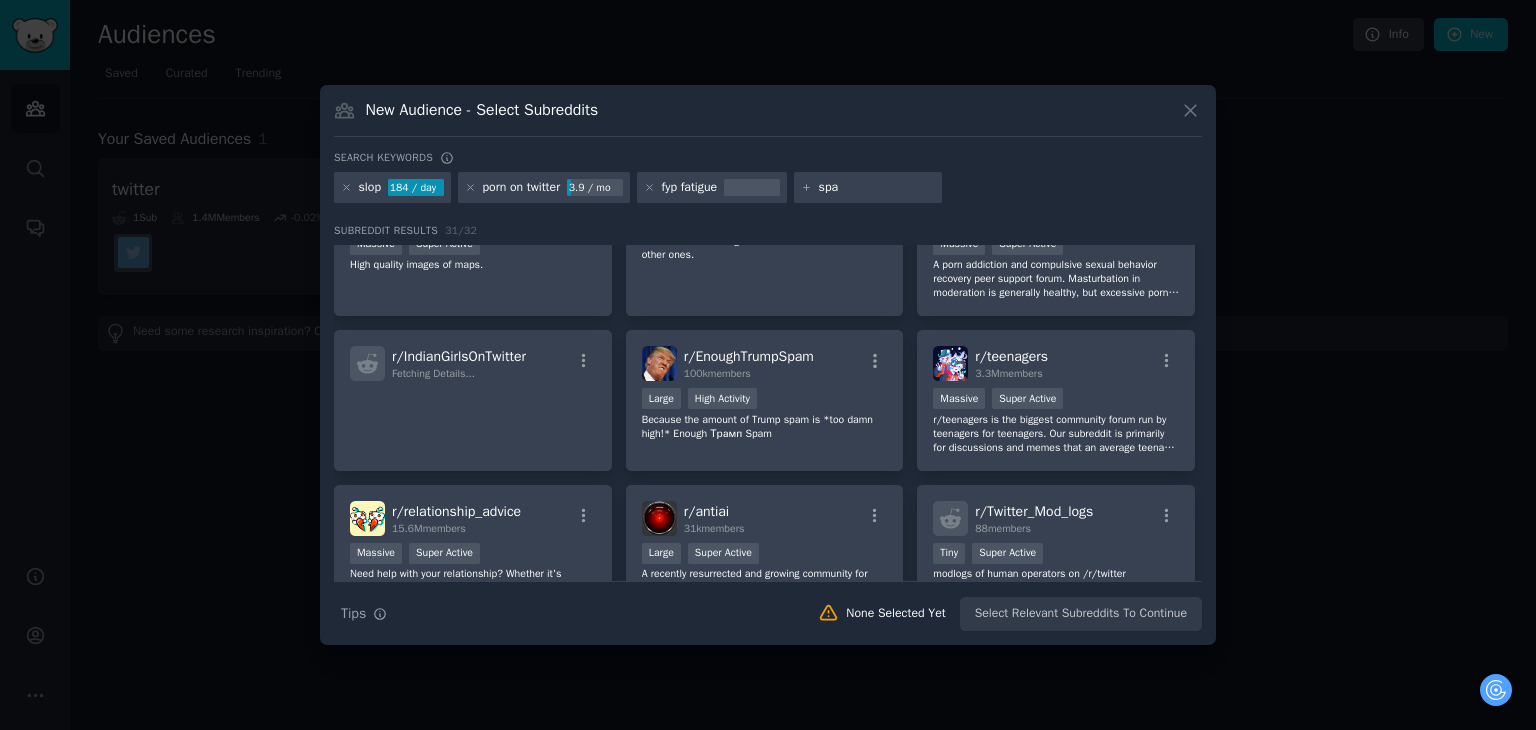 type on "spam" 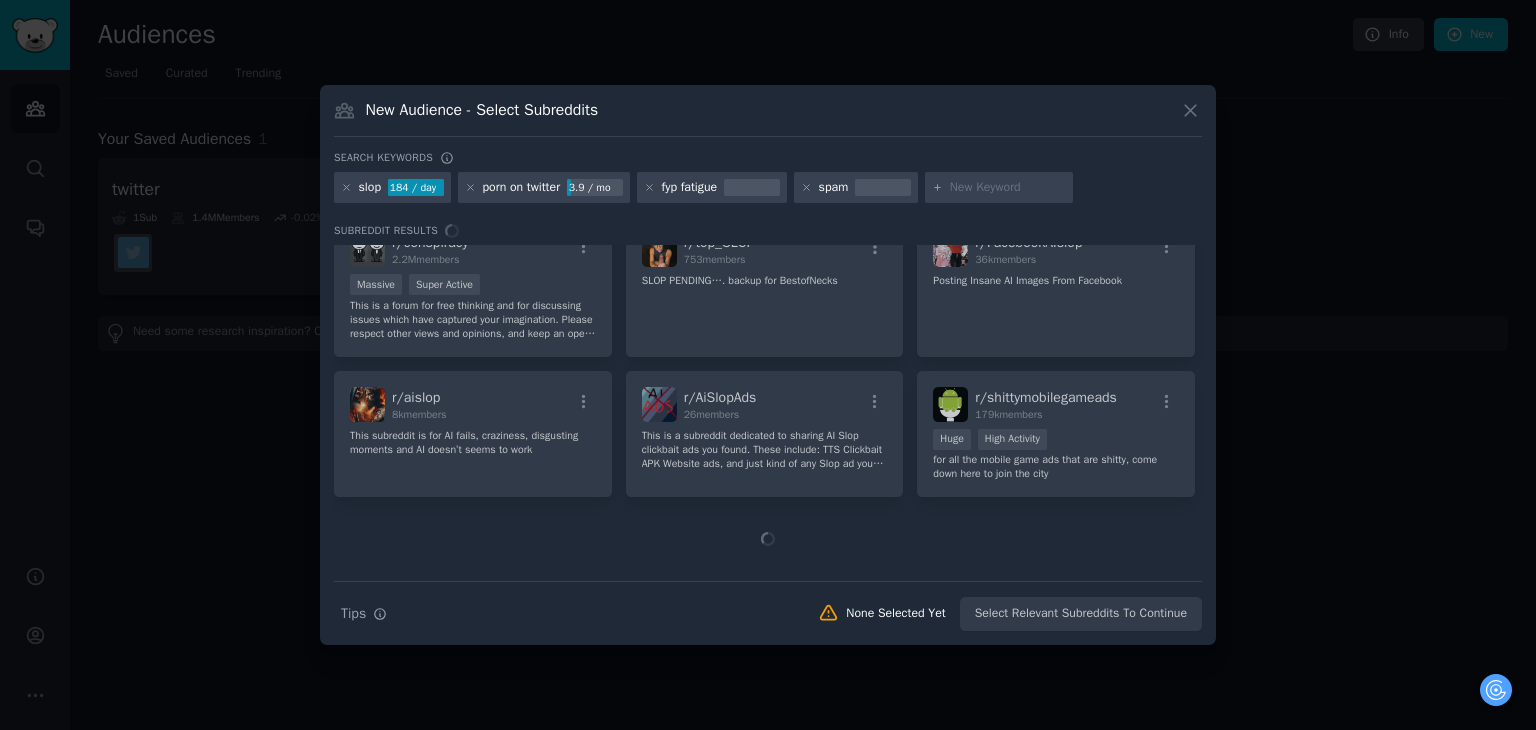 scroll, scrollTop: 0, scrollLeft: 0, axis: both 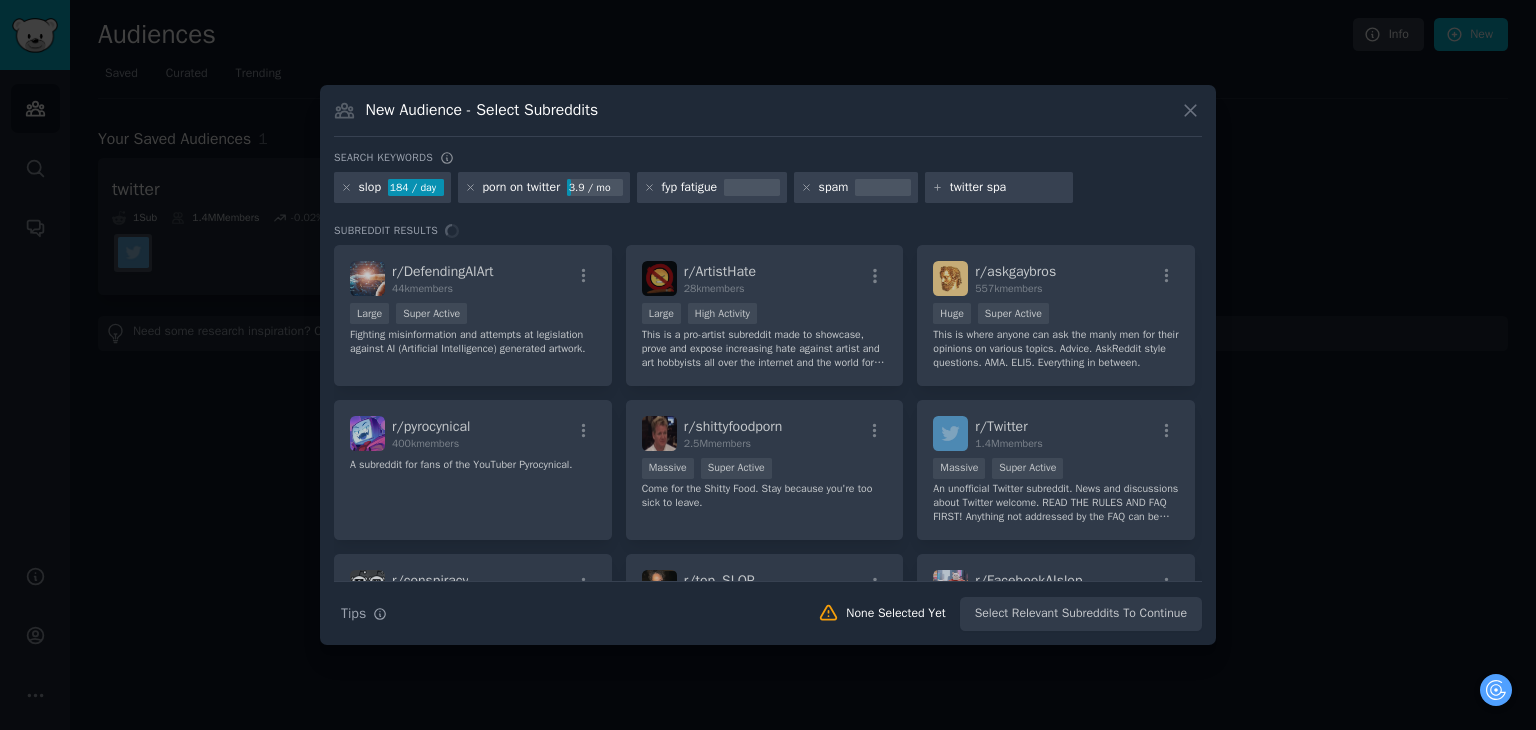 type on "twitter spam" 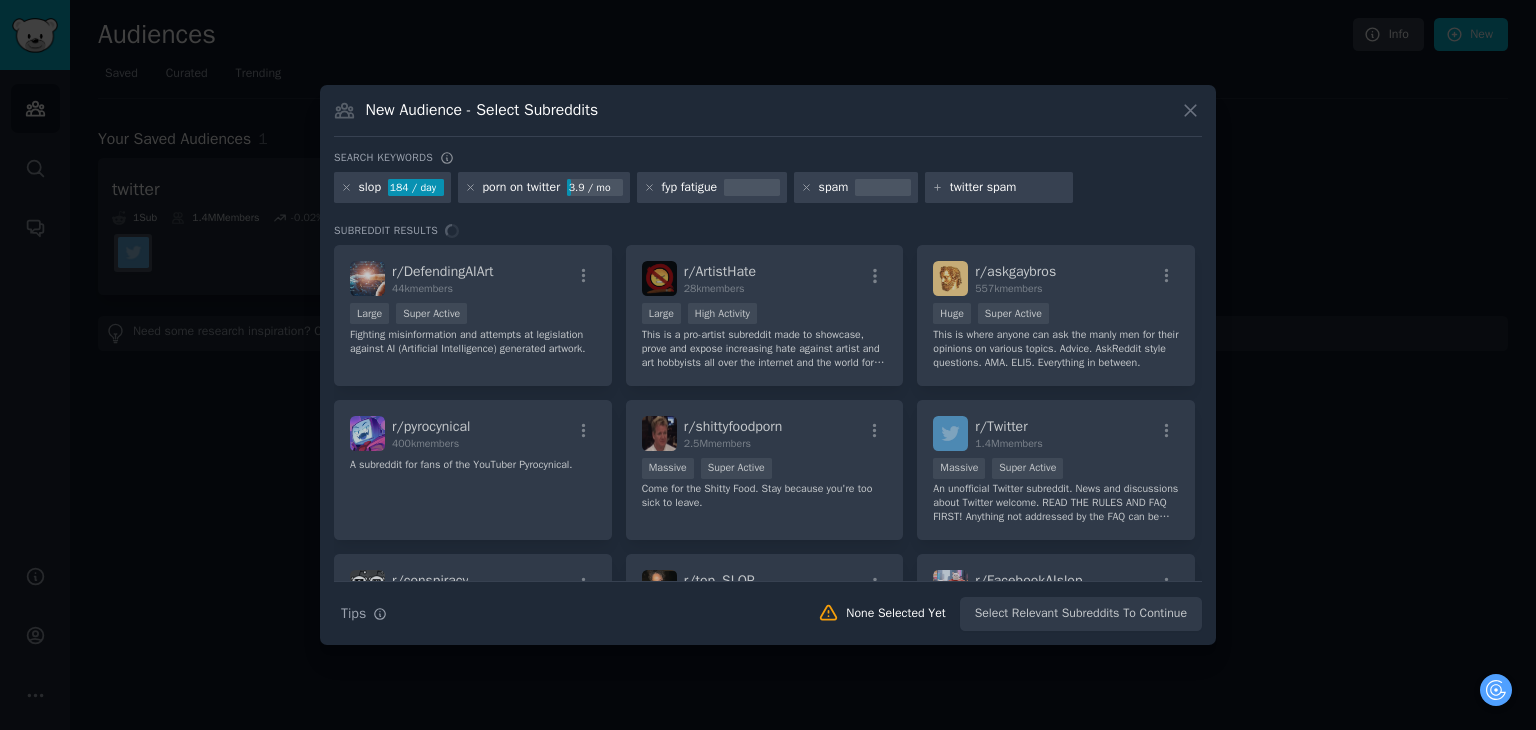 type 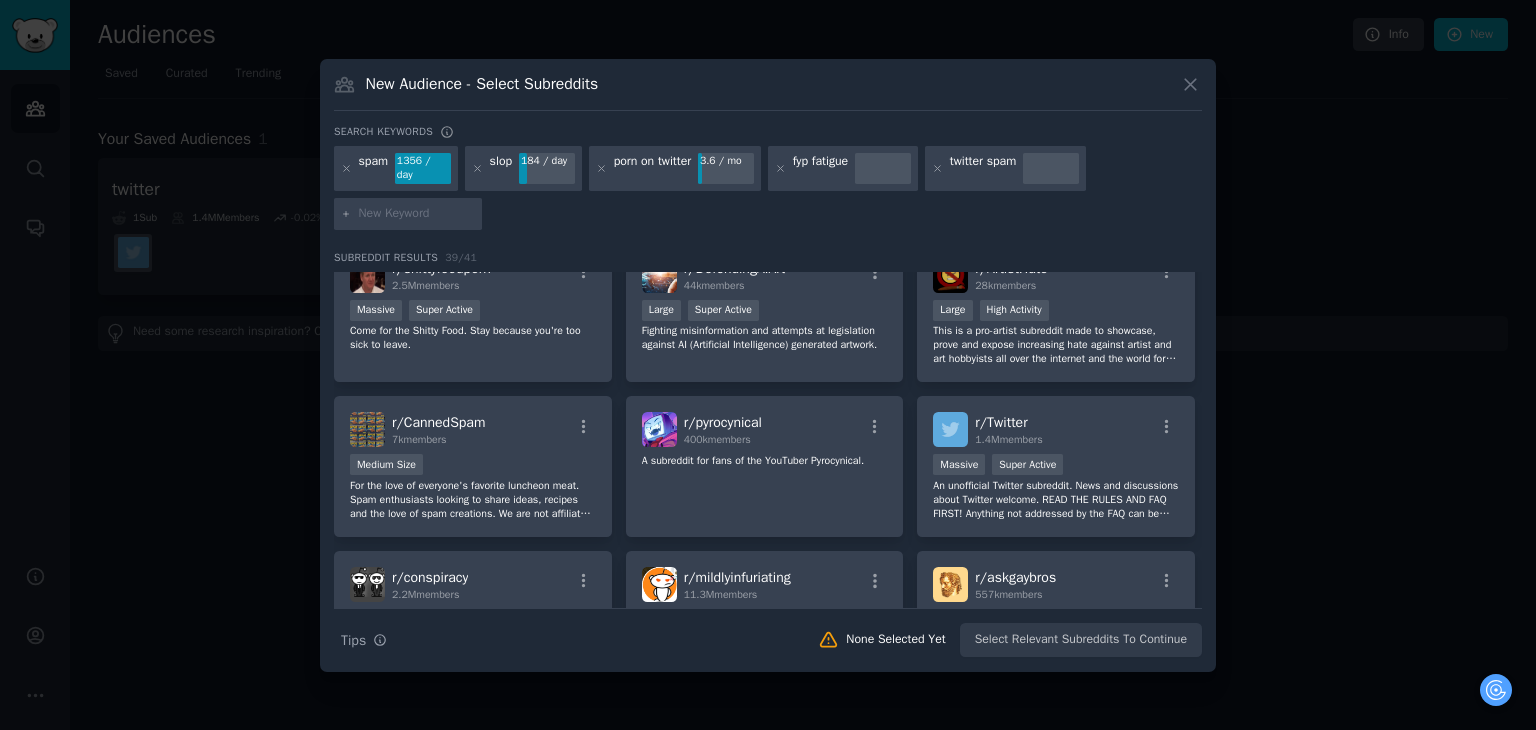 scroll, scrollTop: 0, scrollLeft: 0, axis: both 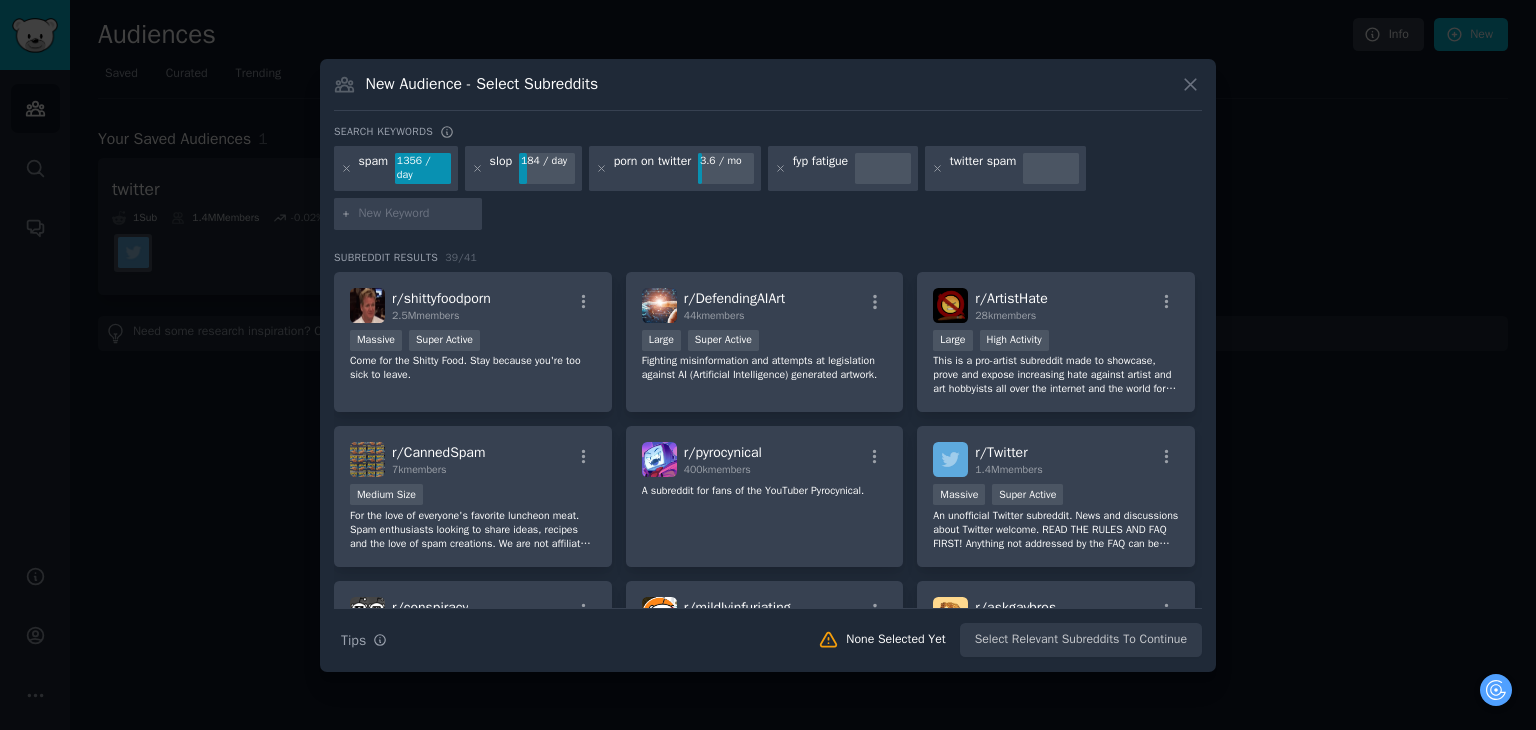 click on "r/ shittyfoodporn 2.5M  members Massive Super Active Come for the Shitty Food. Stay because you're too sick to leave. r/ DefendingAIArt 44k  members Large Super Active Fighting misinformation and attempts at legislation against AI (Artificial Intelligence) generated artwork. r/ ArtistHate 28k  members 10,000 - 100,000 members Large High Activity  This is a pro-artist subreddit made to showcase, prove and expose increasing hate against artist and art hobbyists all over the internet and the world for reasons beyond us, and also show our opposition against it by sharing news, opinions and sources with each other. r/ CannedSpam 7k  members Medium Size For the love of everyone's favorite luncheon meat.
Spam enthusiasts looking to share ideas, recipes and the love of spam creations.
We are not affiliated, associated or endorsed by hormel foods (spam) in any way. All names and  related images are registered trademarks of their original owners. r/ pyrocynical 400k  members r/ Twitter 1.4M  members Massive r/ 2.2M" at bounding box center (768, 1222) 